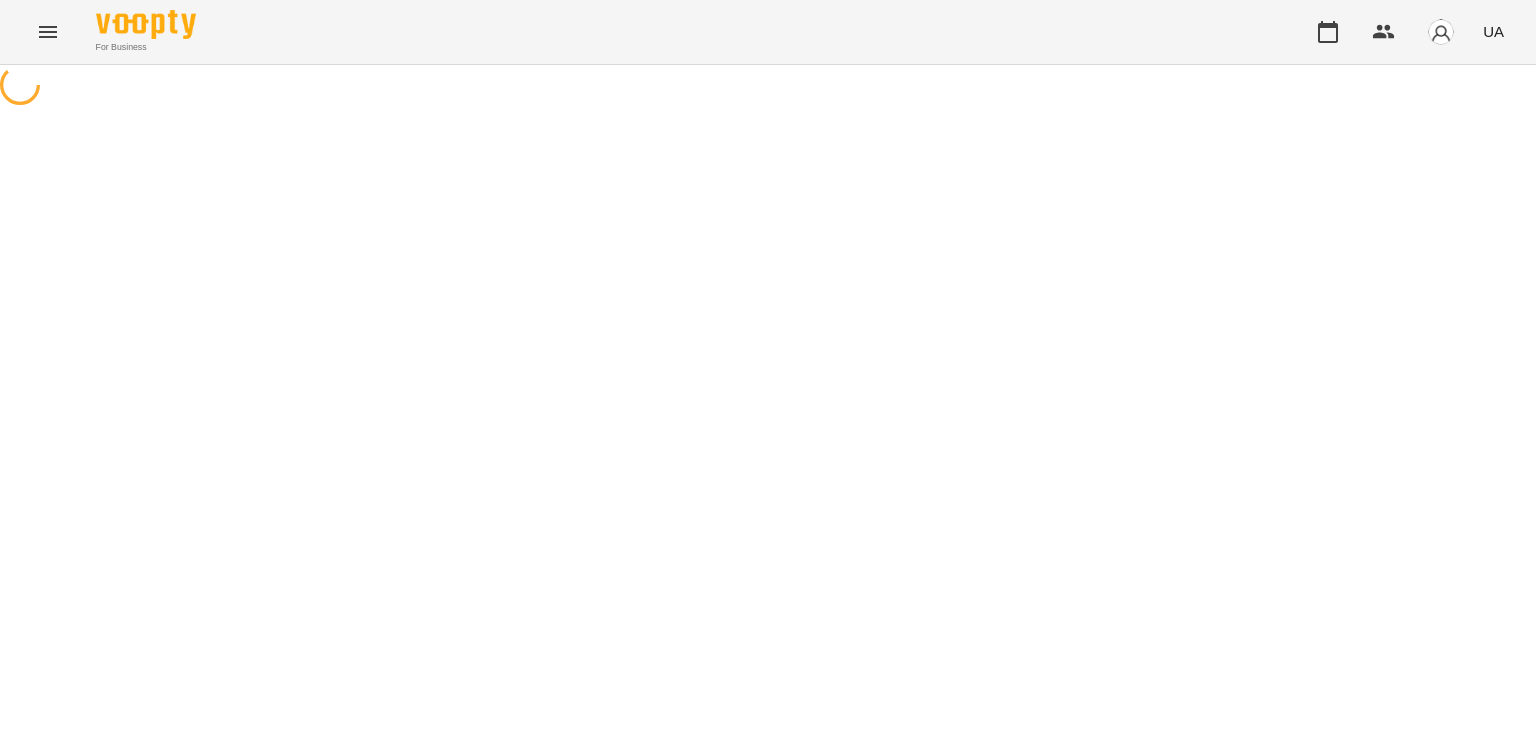 scroll, scrollTop: 0, scrollLeft: 0, axis: both 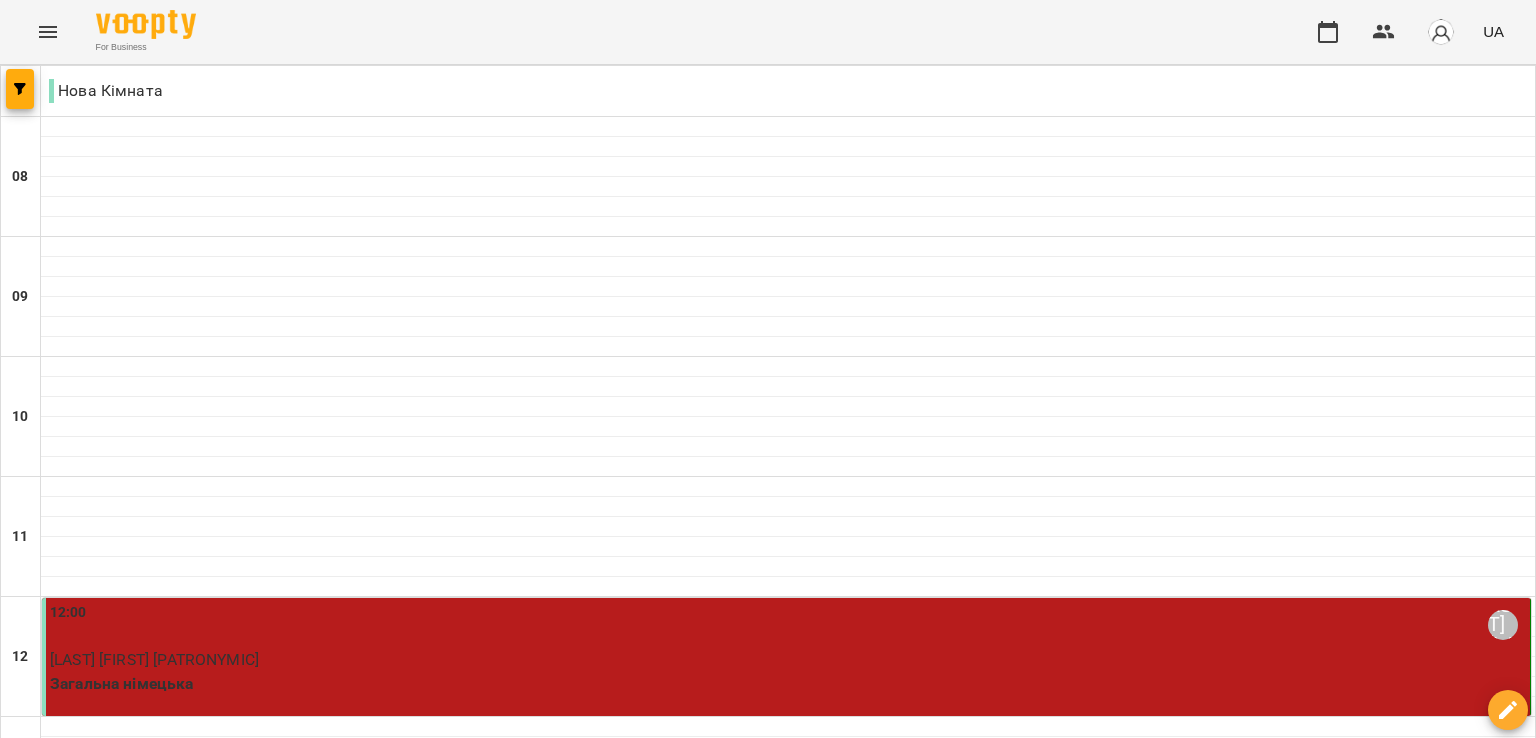 click at bounding box center (788, 1027) 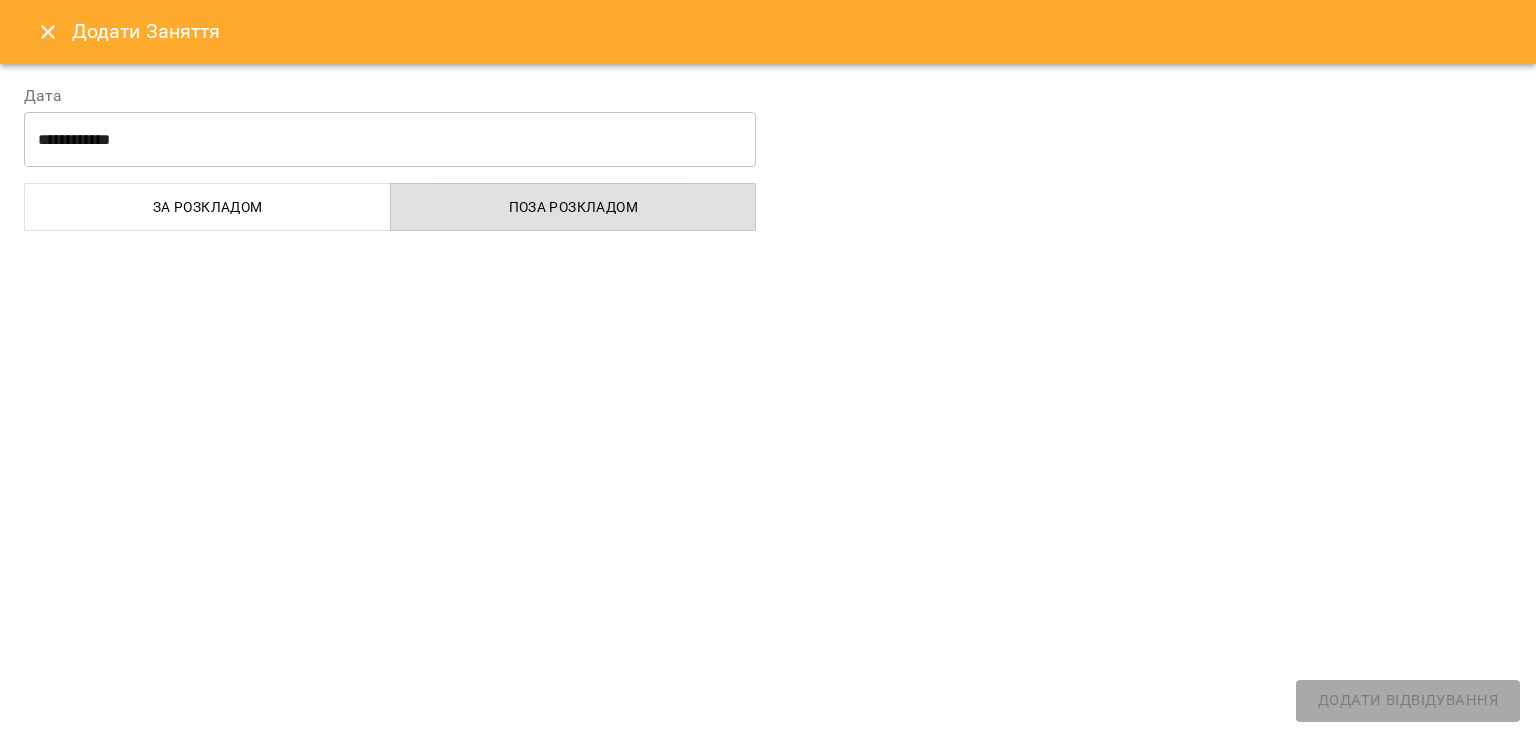 select on "**********" 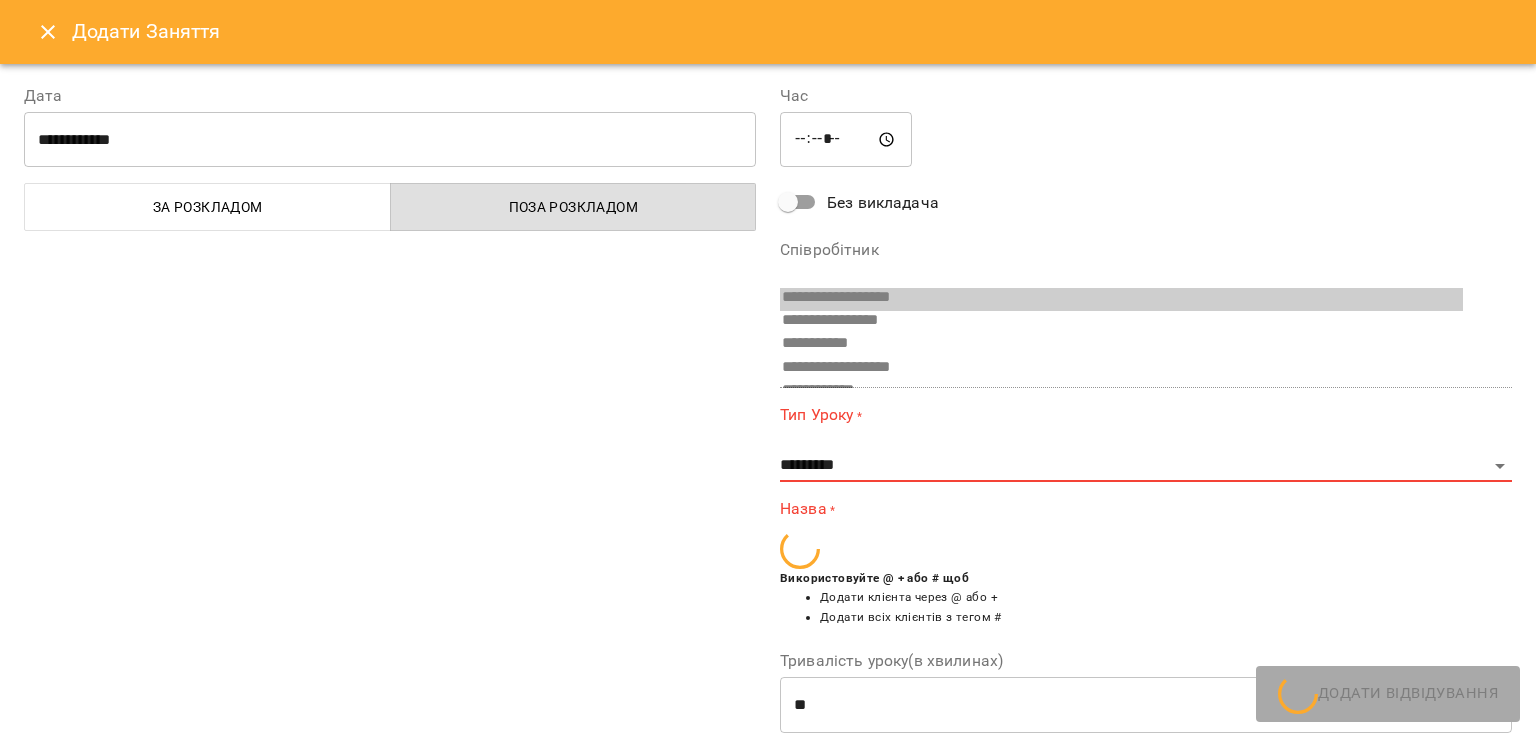 scroll, scrollTop: 620, scrollLeft: 0, axis: vertical 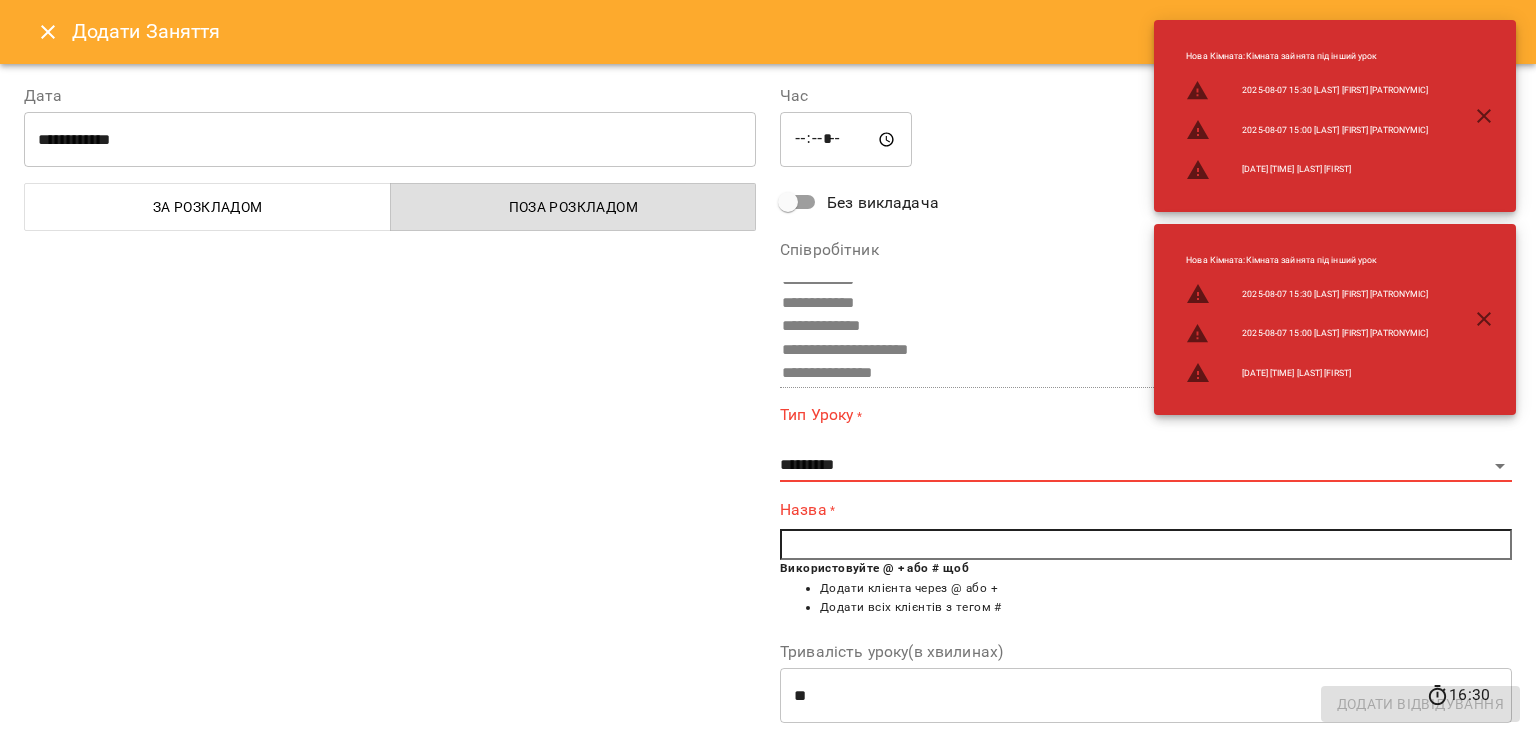 click at bounding box center (1146, 545) 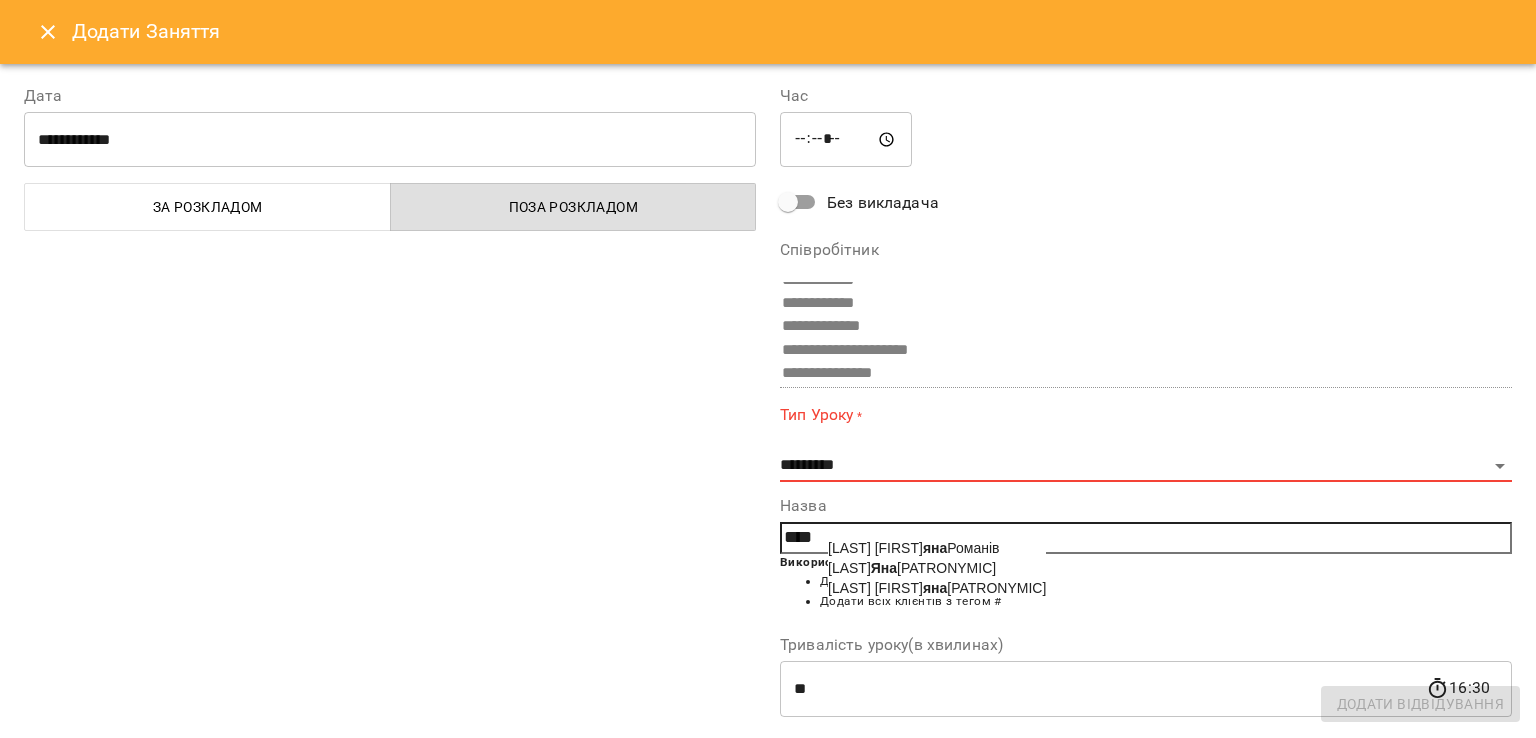 click on "Козинець  Яна  Олександрівна" at bounding box center (912, 568) 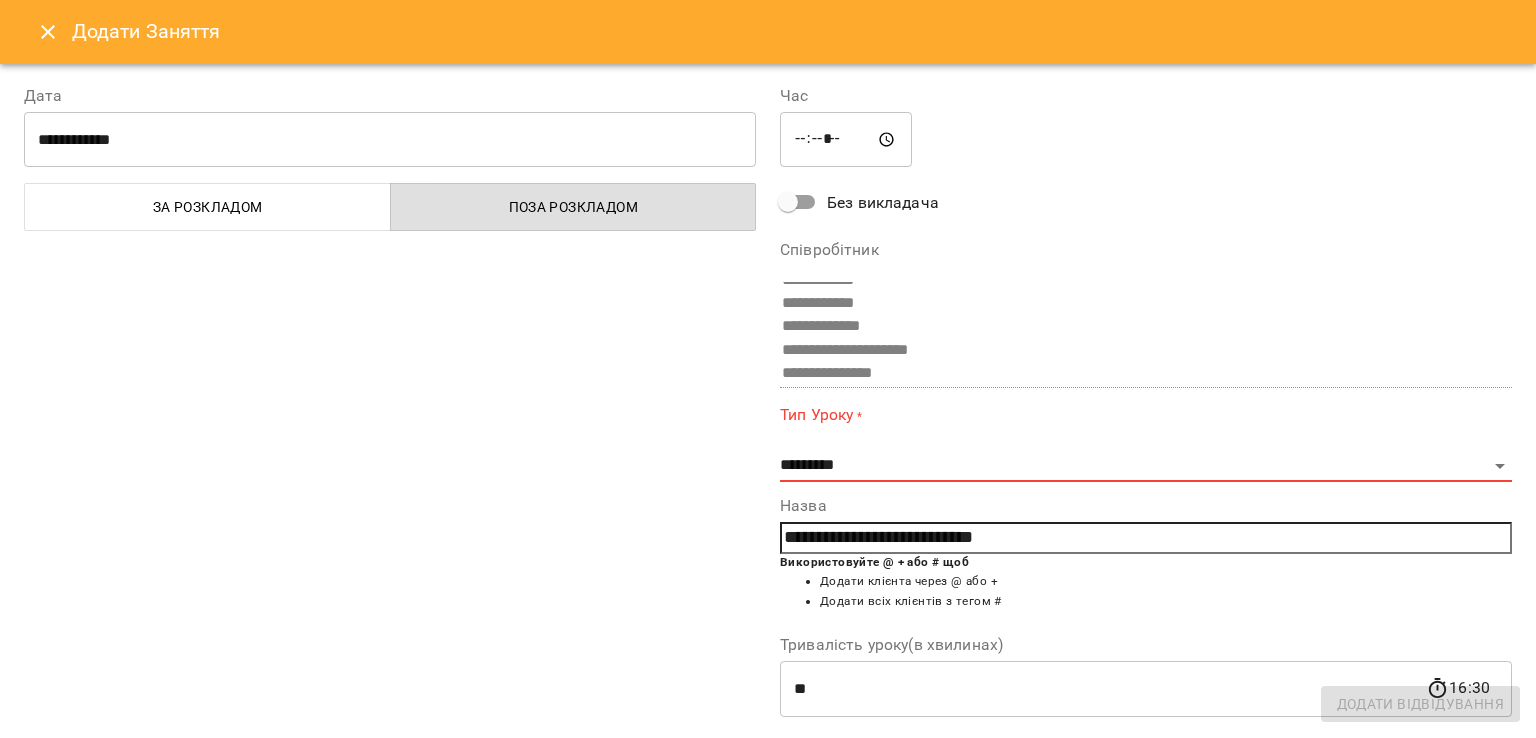 click on "**********" at bounding box center [1146, 443] 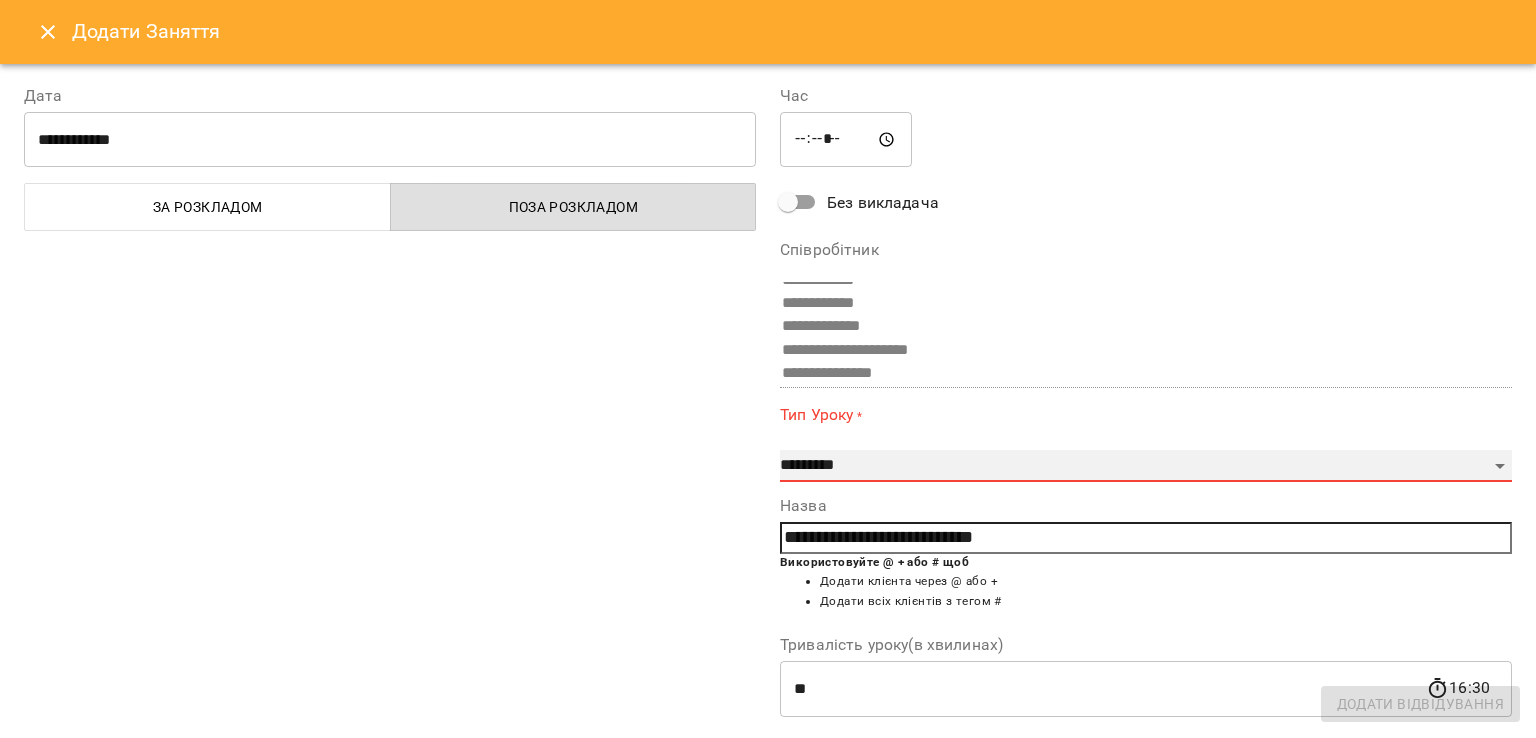 select on "**********" 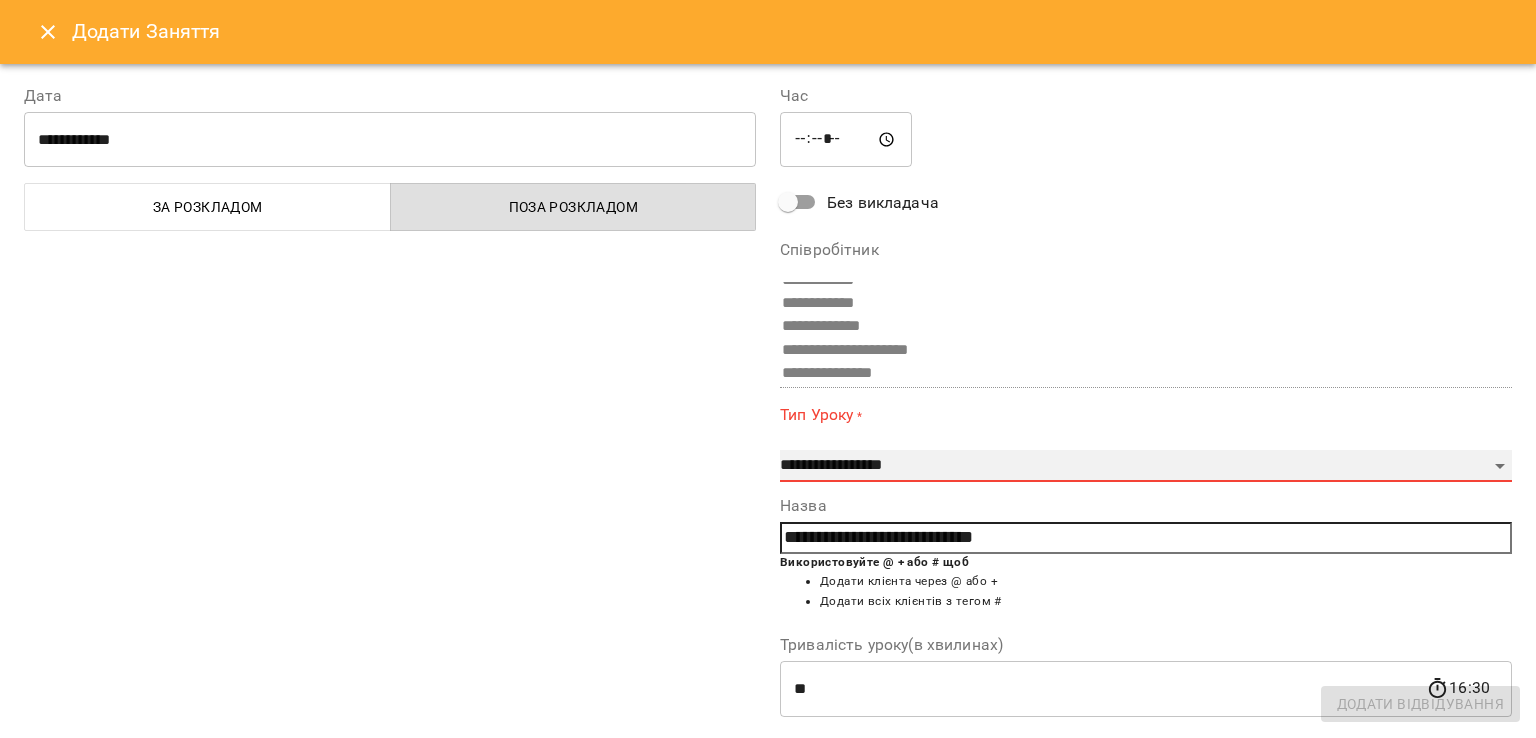 click on "**********" at bounding box center [0, 0] 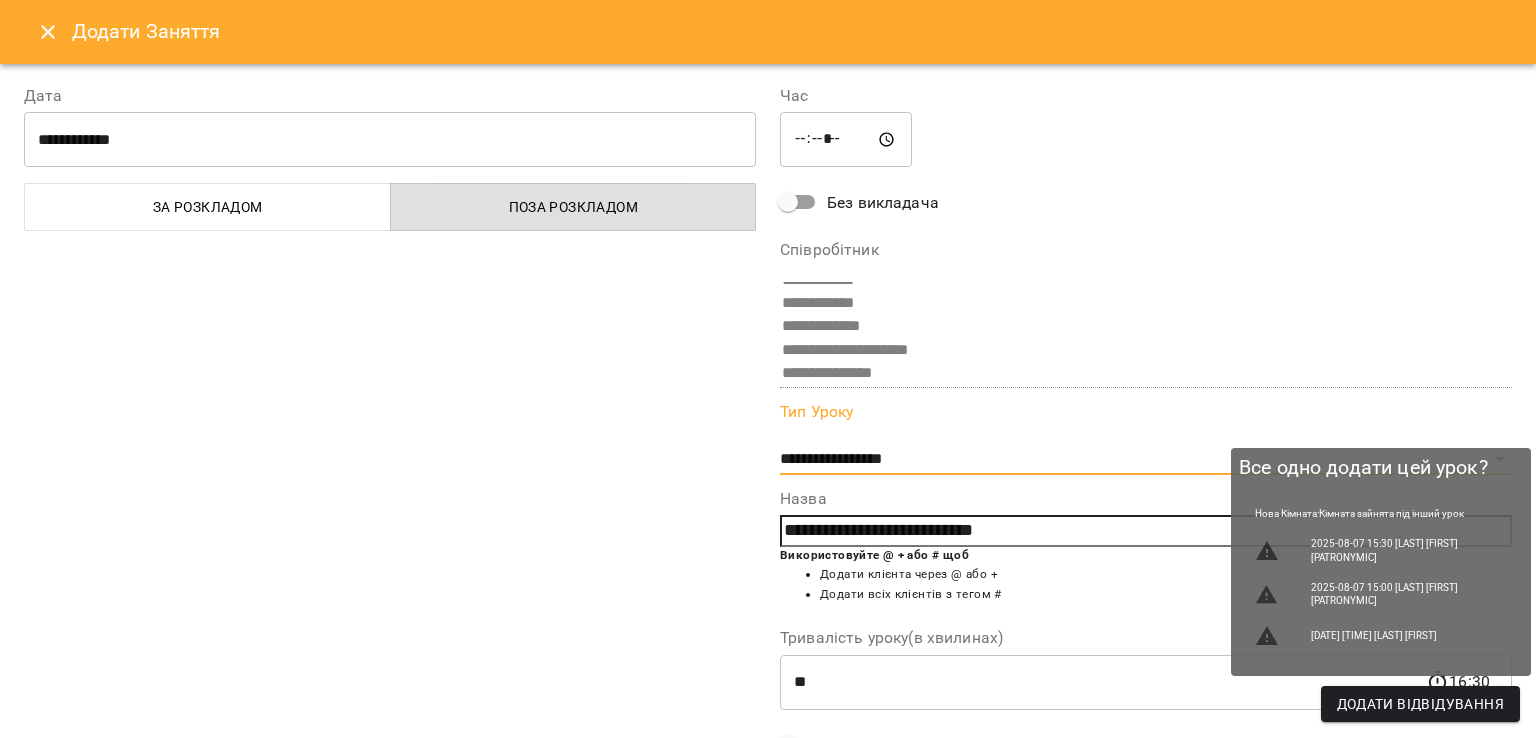 click on "Додати Відвідування" at bounding box center (1420, 704) 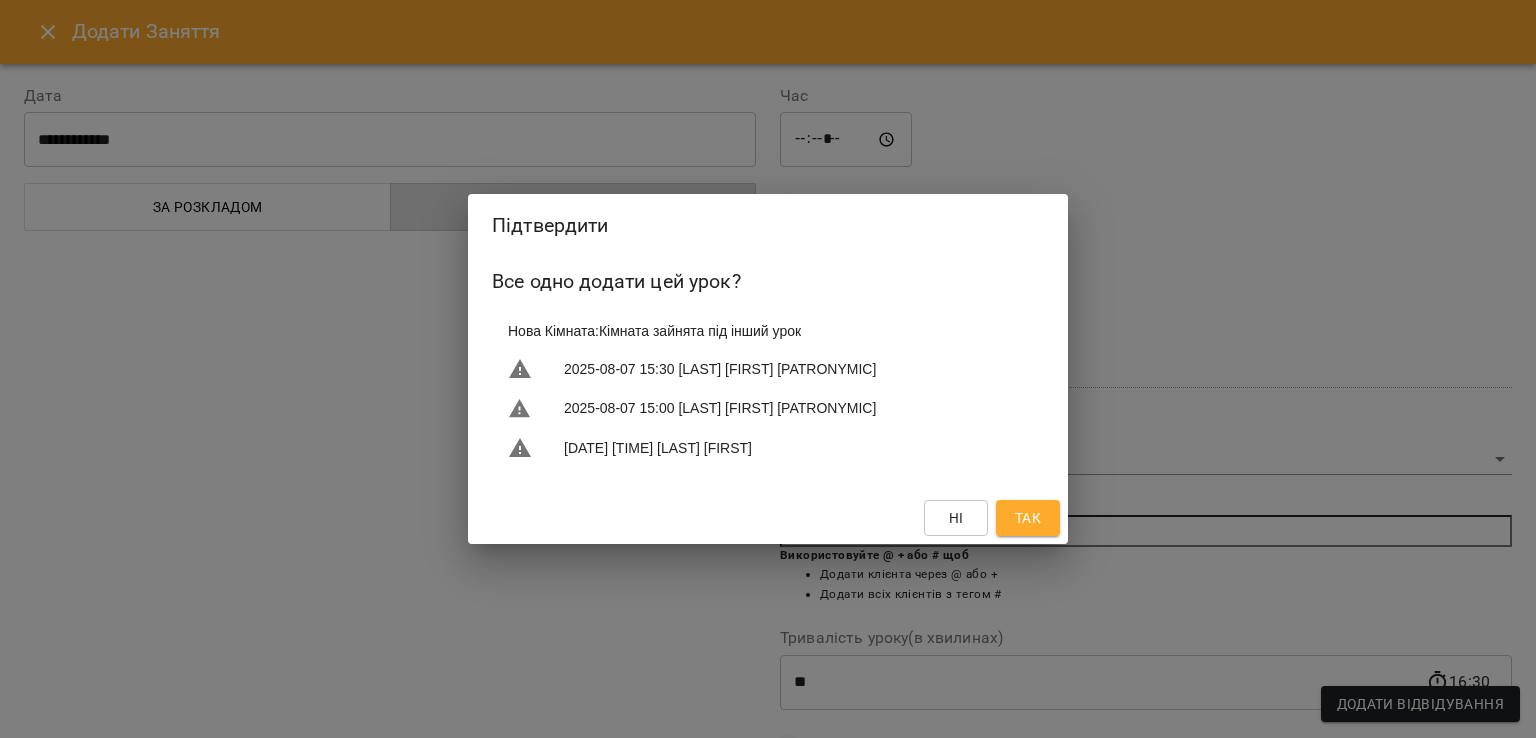 click on "Так" at bounding box center (1028, 518) 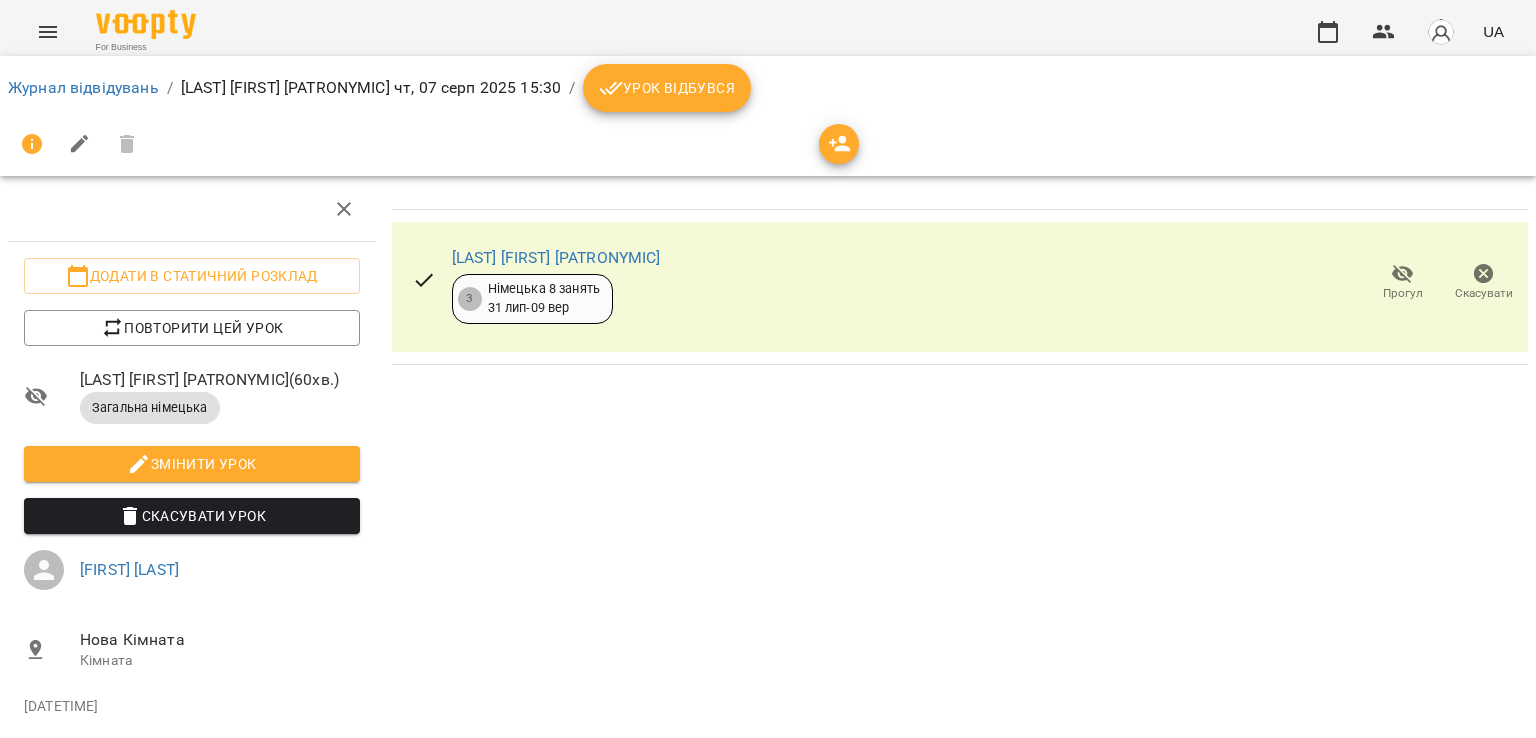 click on "Урок відбувся" at bounding box center (667, 88) 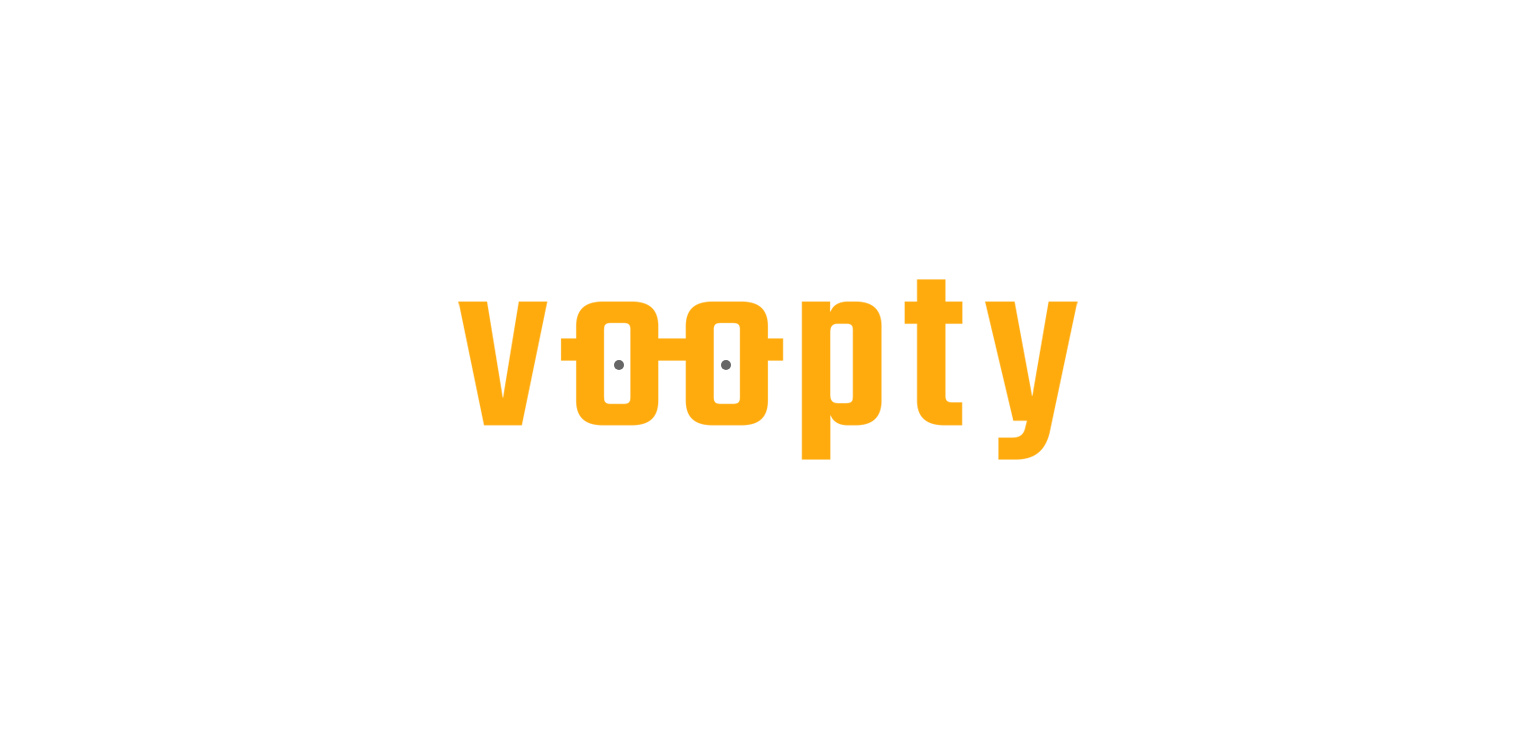 scroll, scrollTop: 0, scrollLeft: 0, axis: both 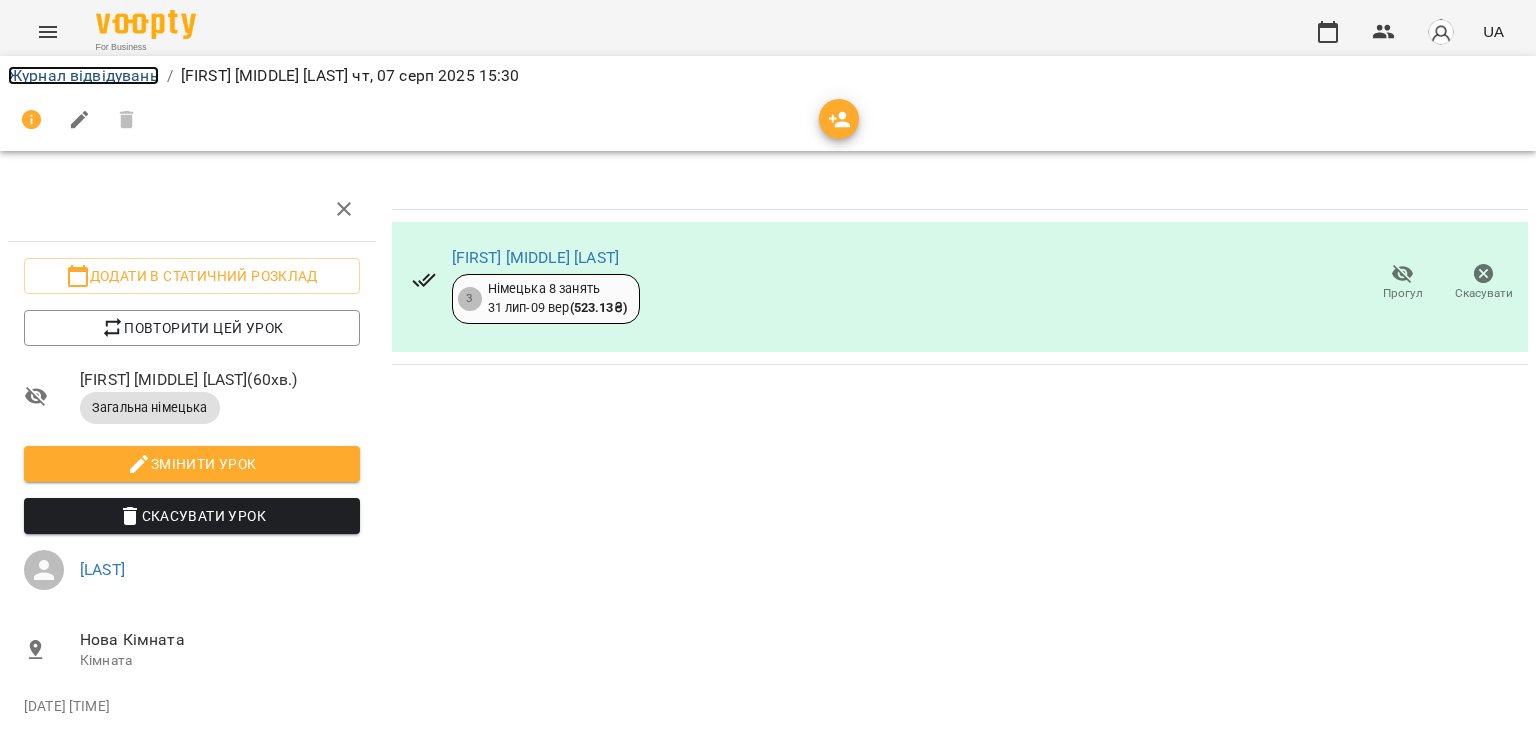 click on "Журнал відвідувань" at bounding box center (83, 75) 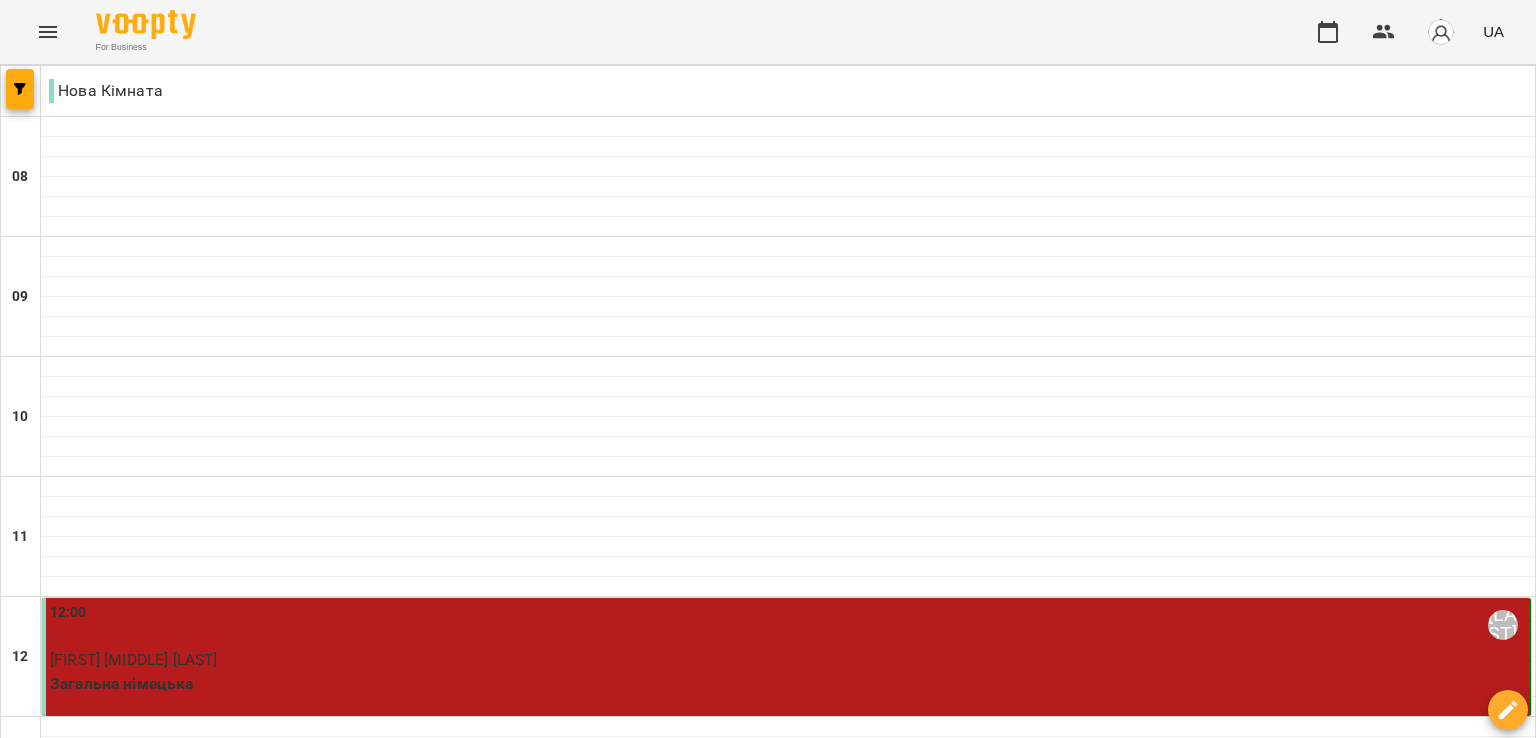 scroll, scrollTop: 728, scrollLeft: 0, axis: vertical 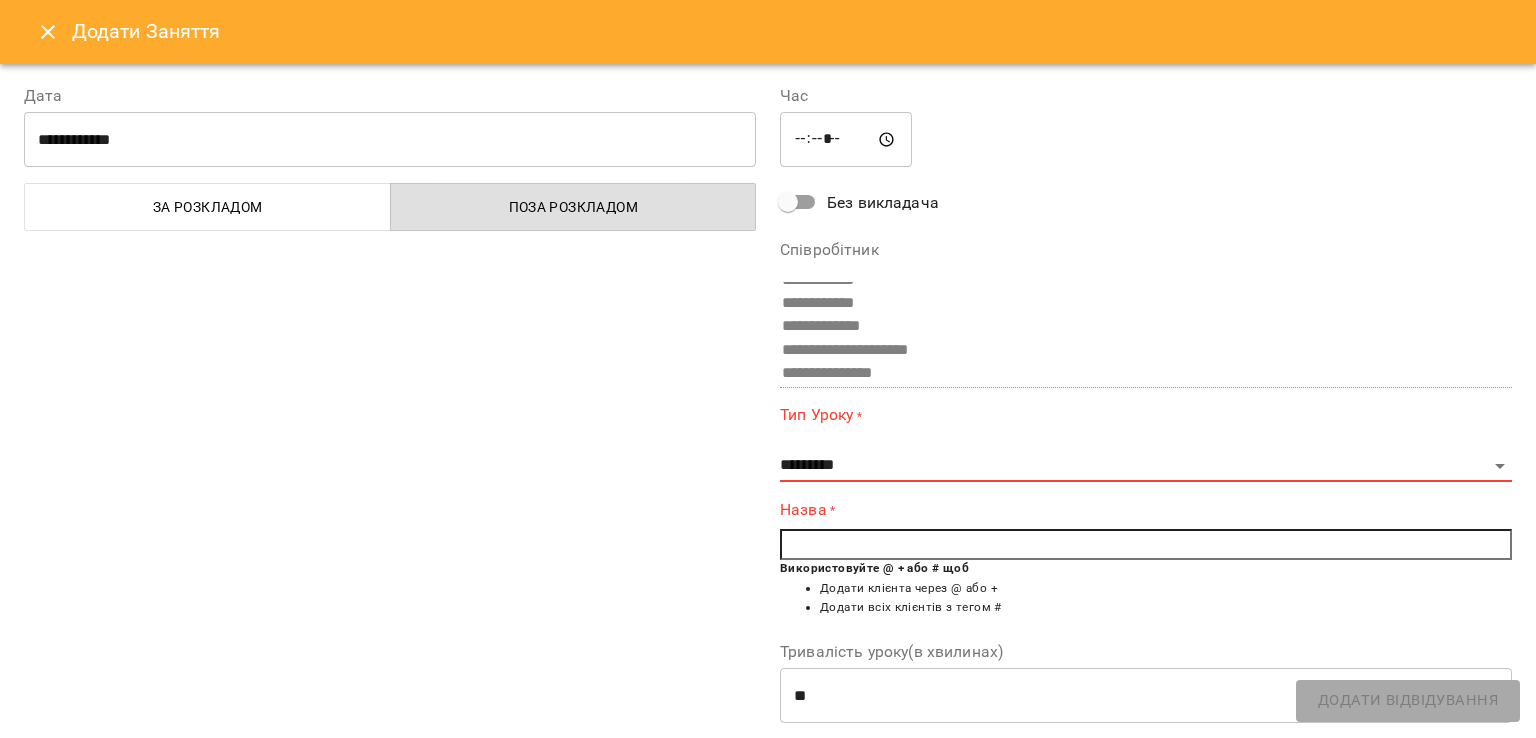 click at bounding box center [1146, 545] 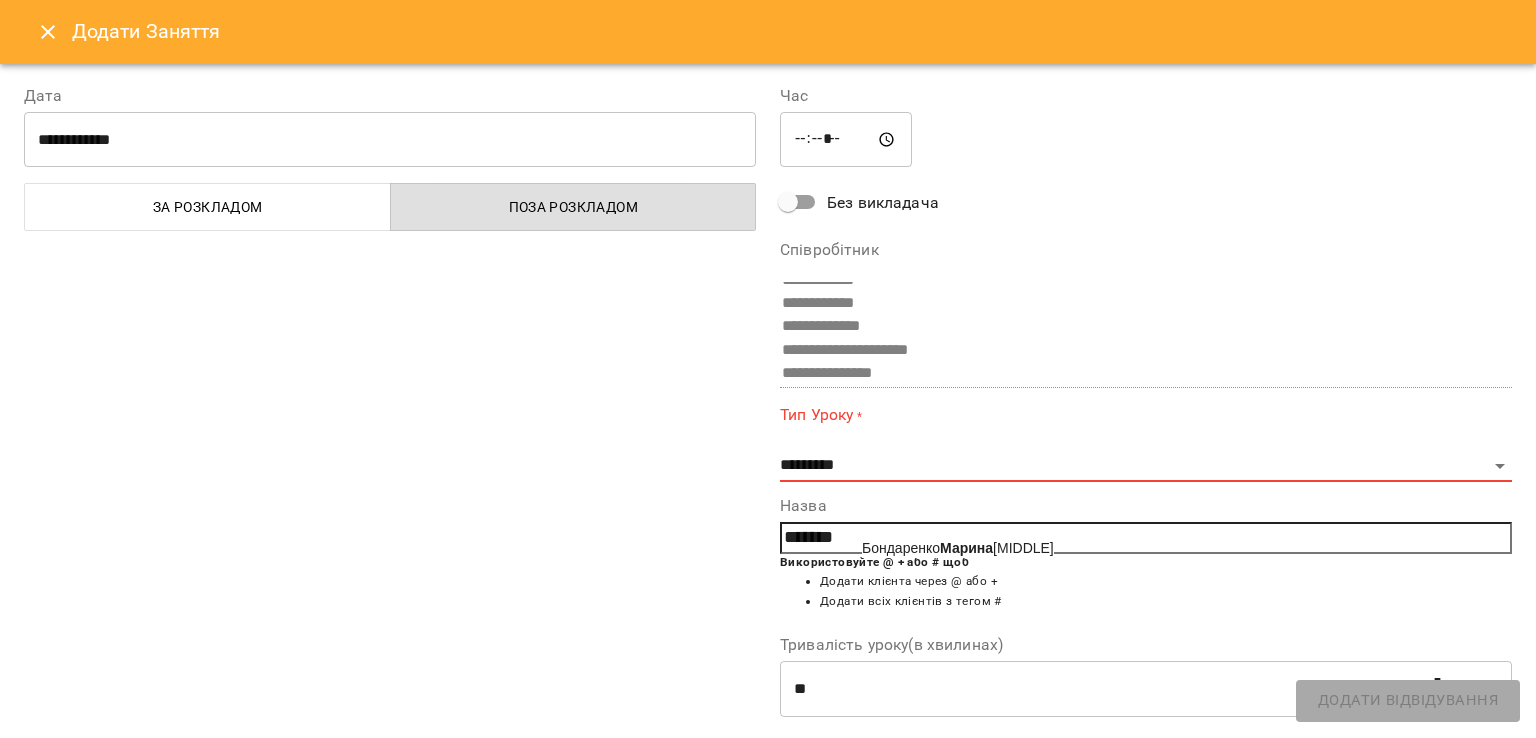 click on "Бондаренко  Марина  Сергіївна" at bounding box center (958, 548) 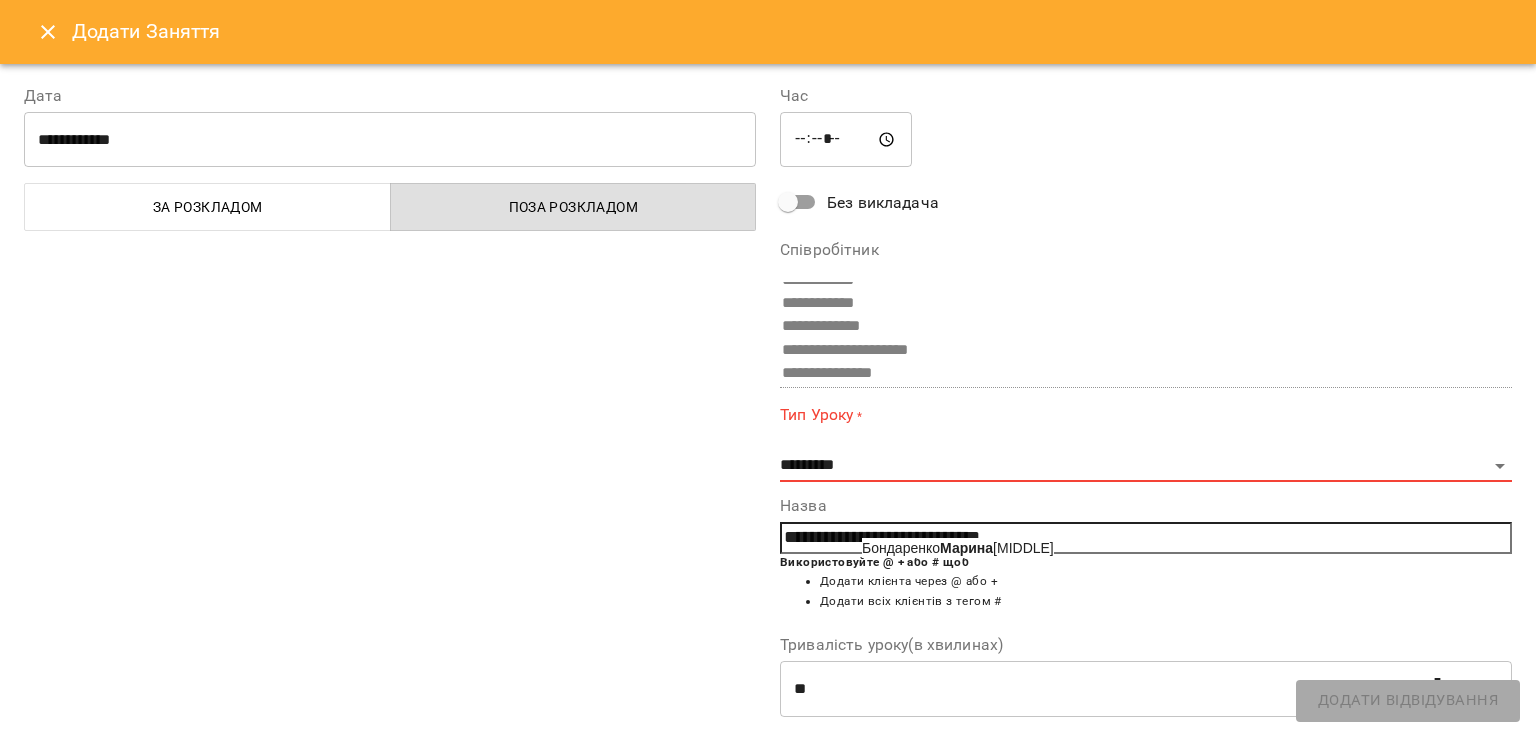 click on "**********" at bounding box center (1146, 538) 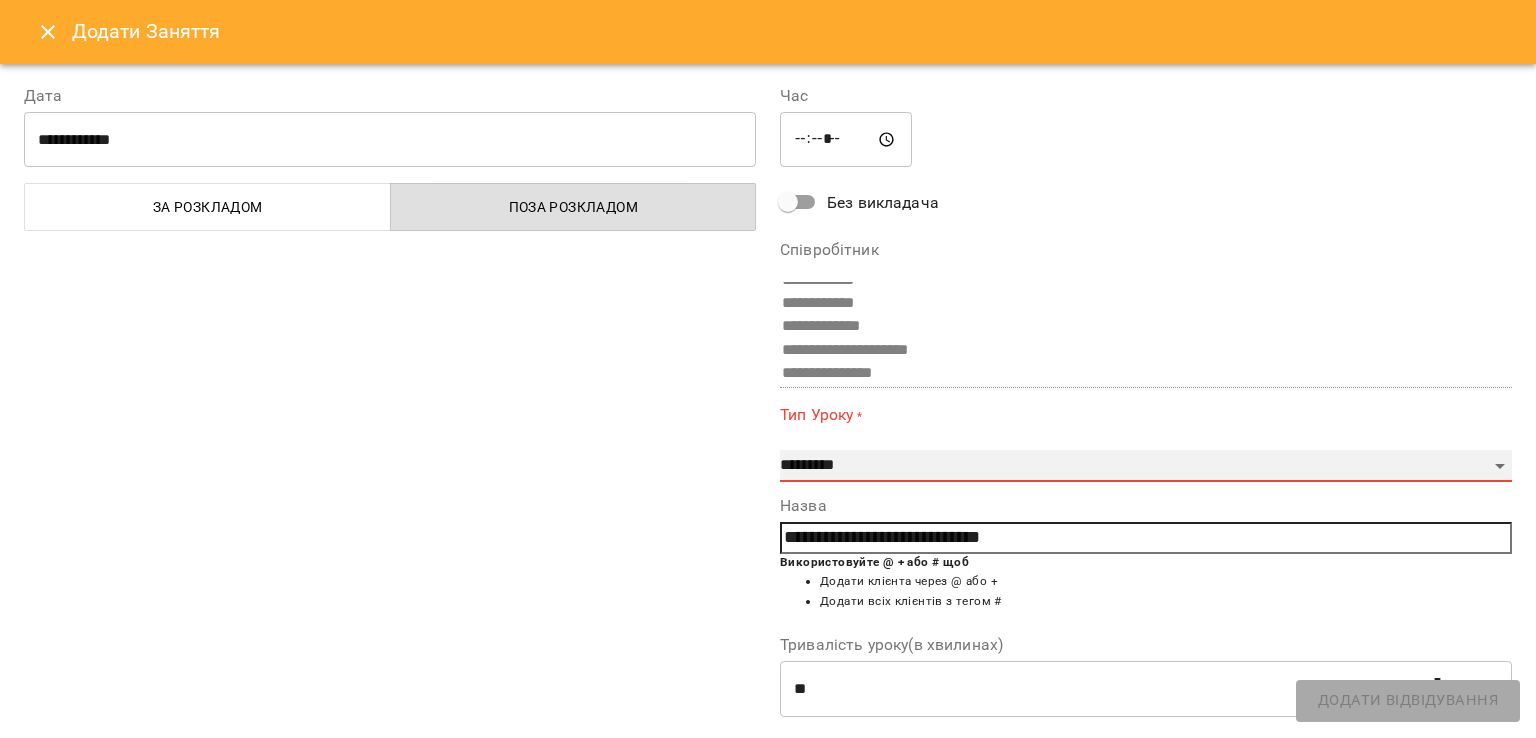 click on "**********" at bounding box center [1146, 466] 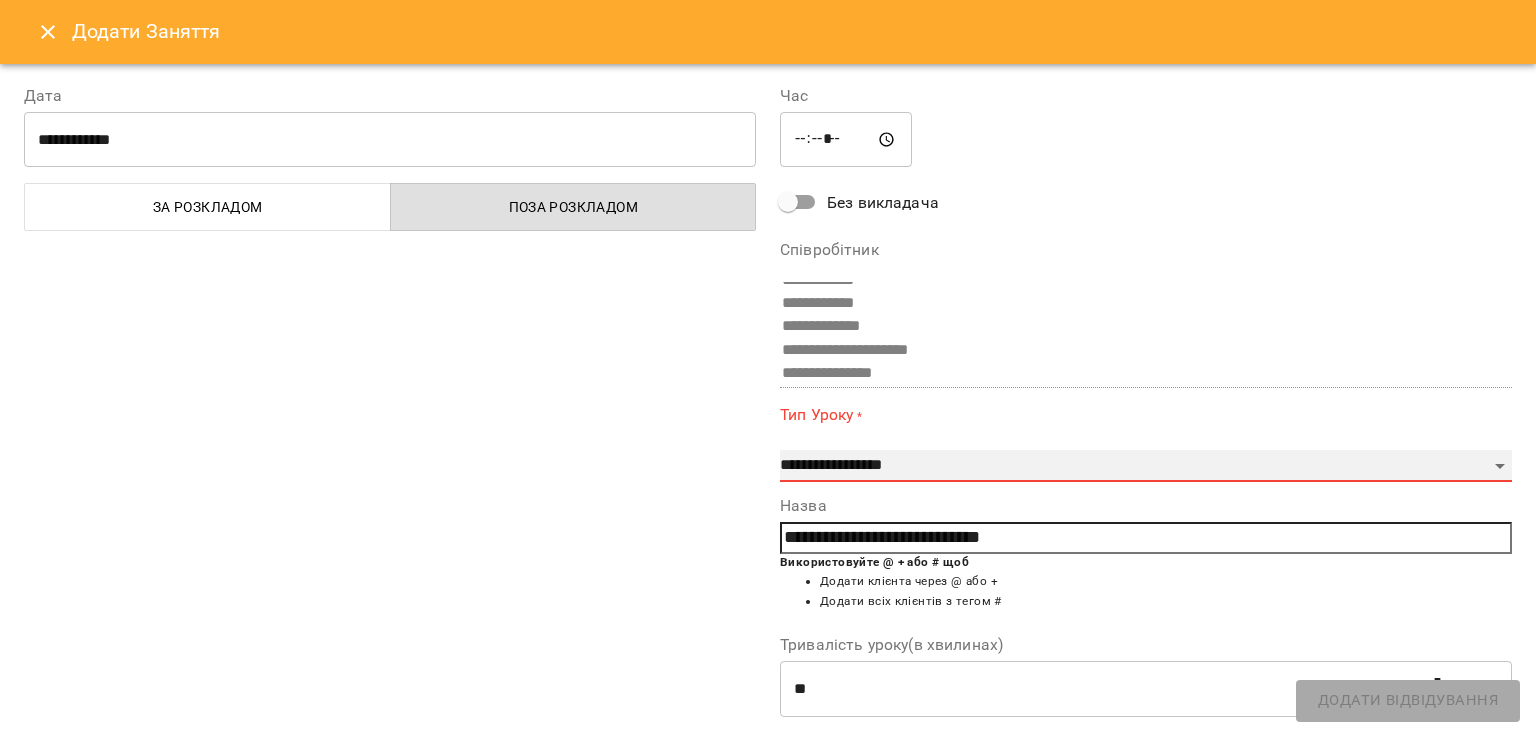 click on "**********" at bounding box center (0, 0) 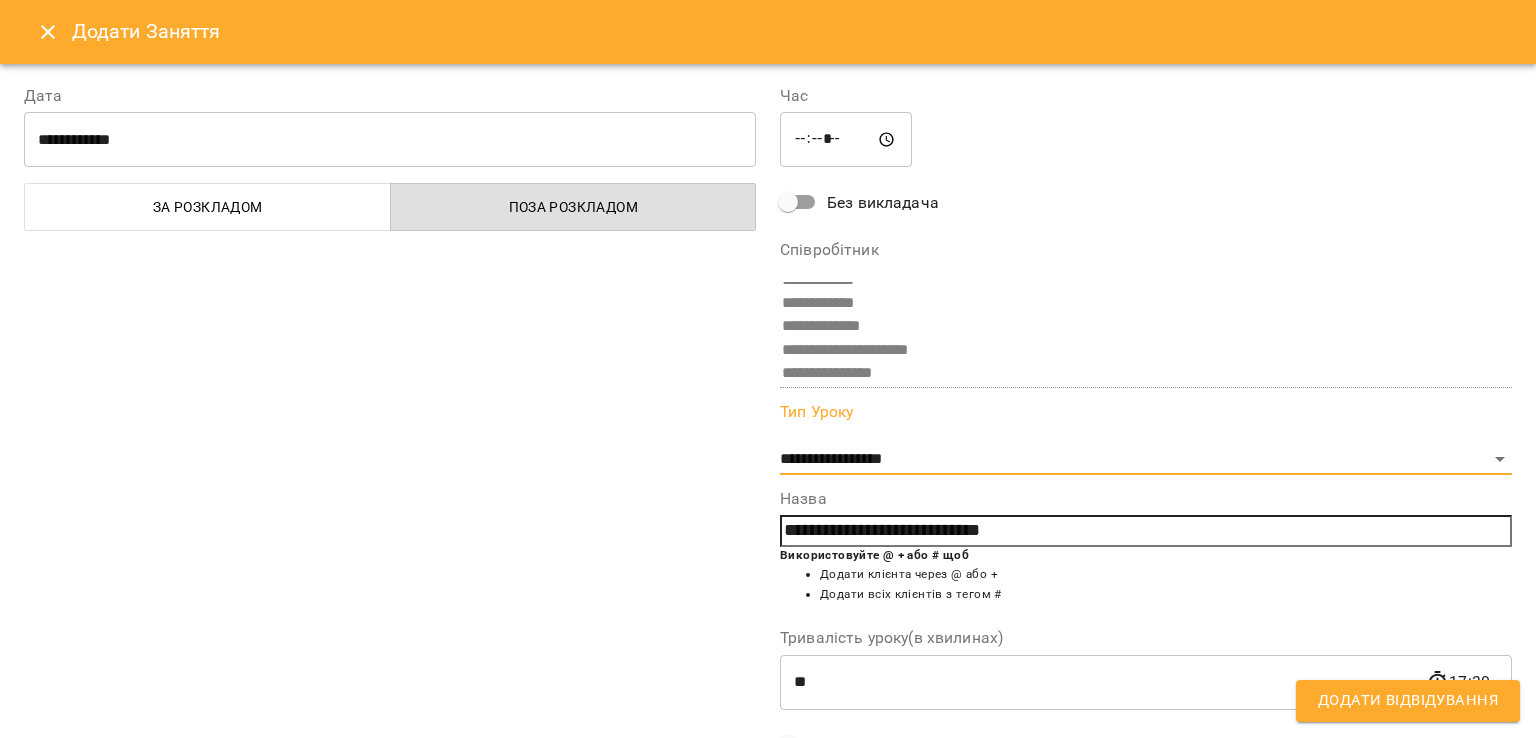 click on "Додати Відвідування" at bounding box center [1408, 701] 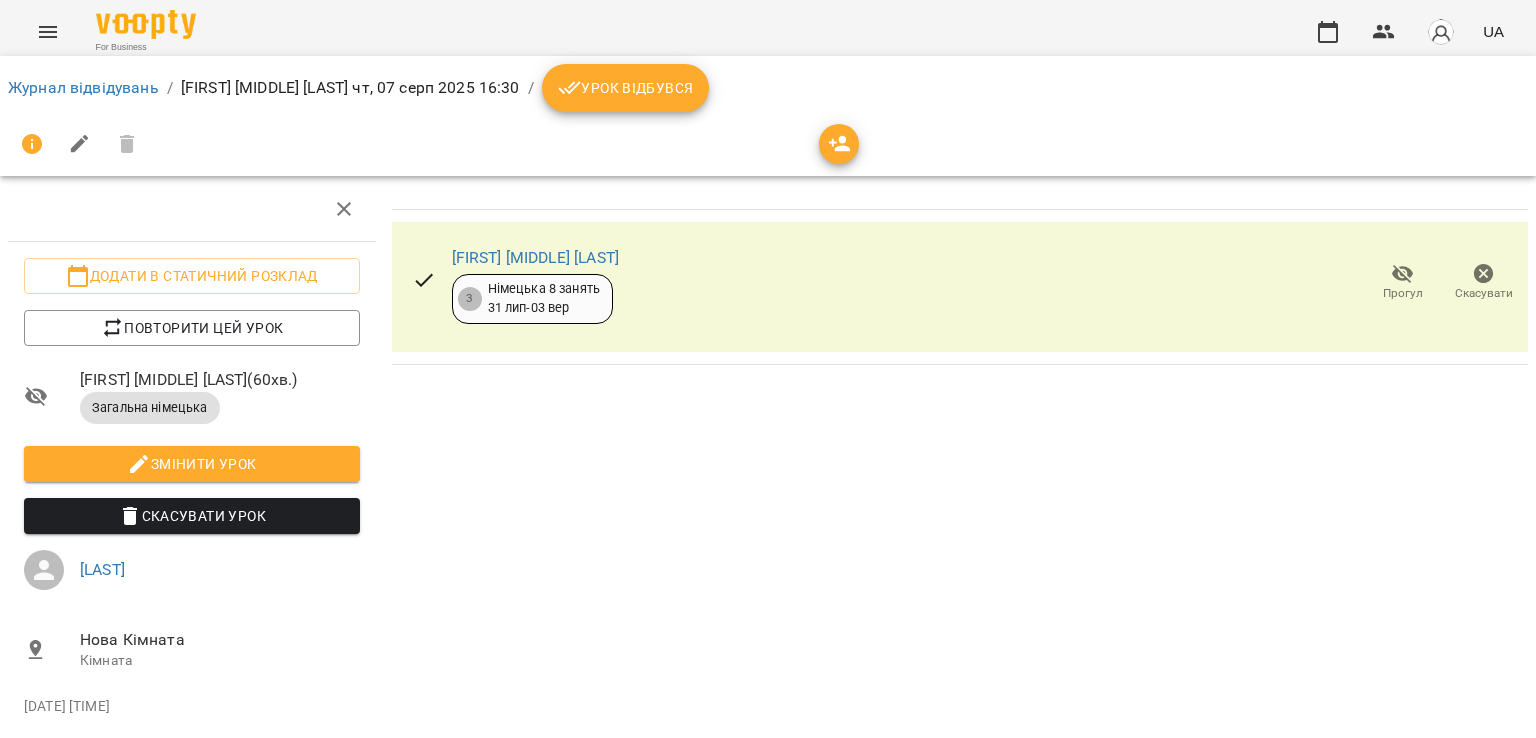 click on "Урок відбувся" at bounding box center (626, 88) 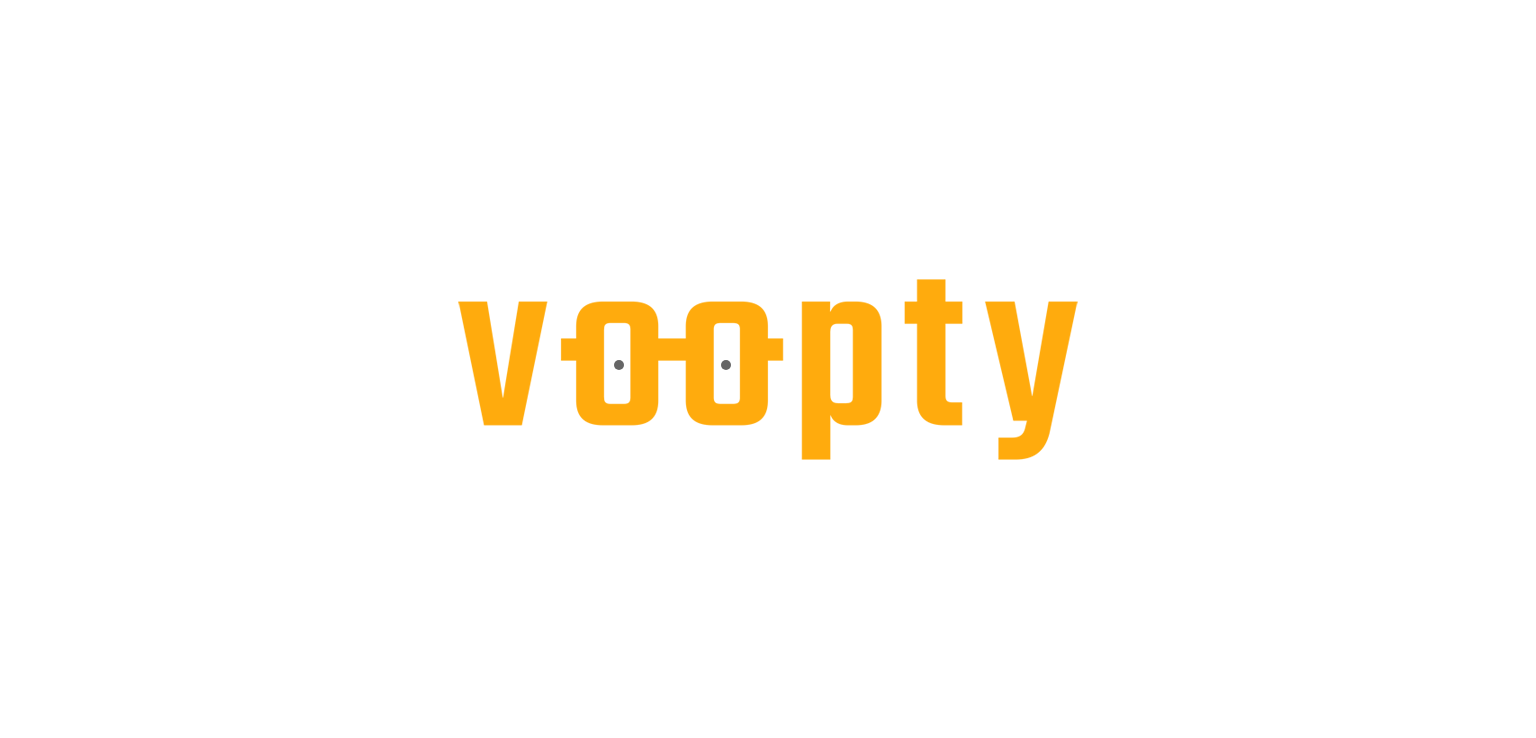 scroll, scrollTop: 0, scrollLeft: 0, axis: both 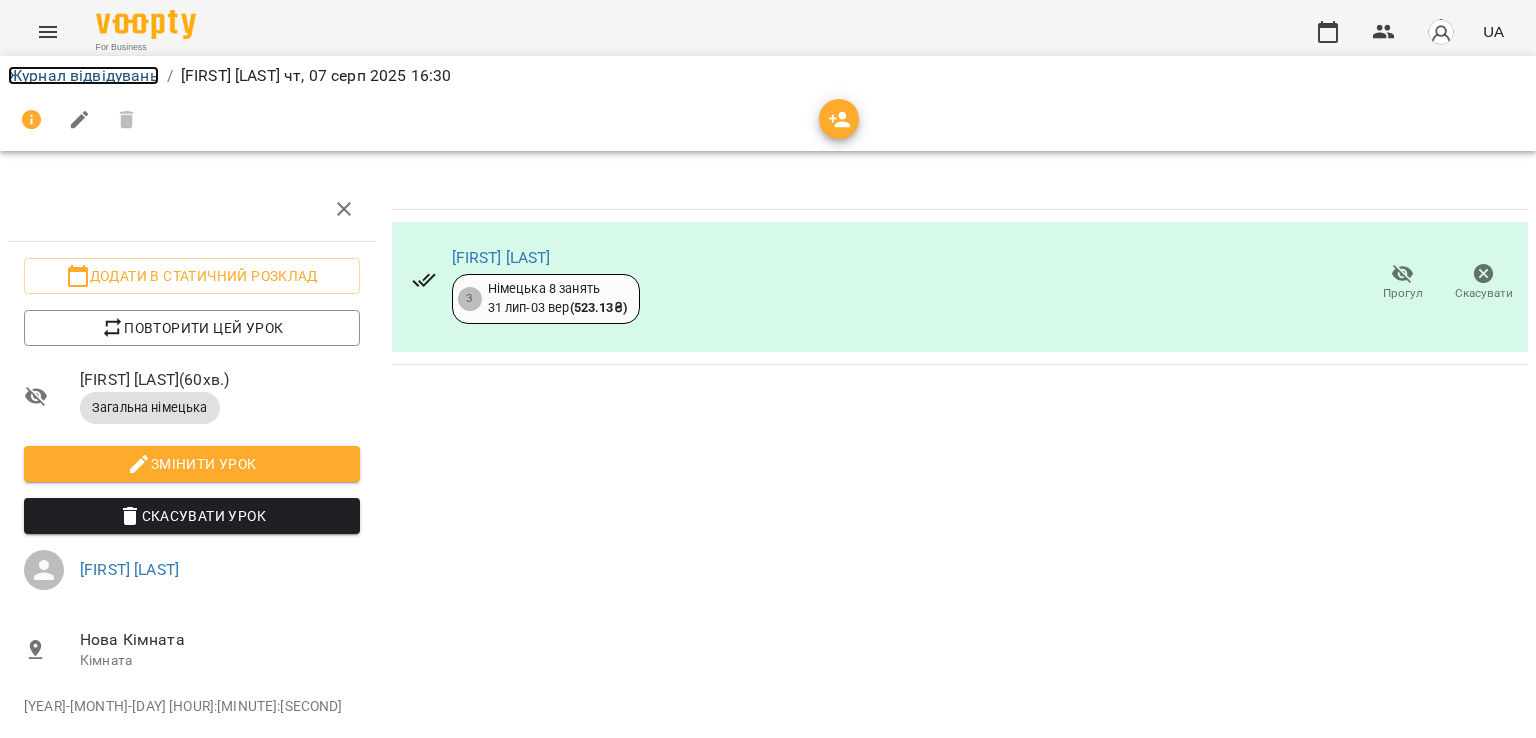 click on "Журнал відвідувань" at bounding box center (83, 75) 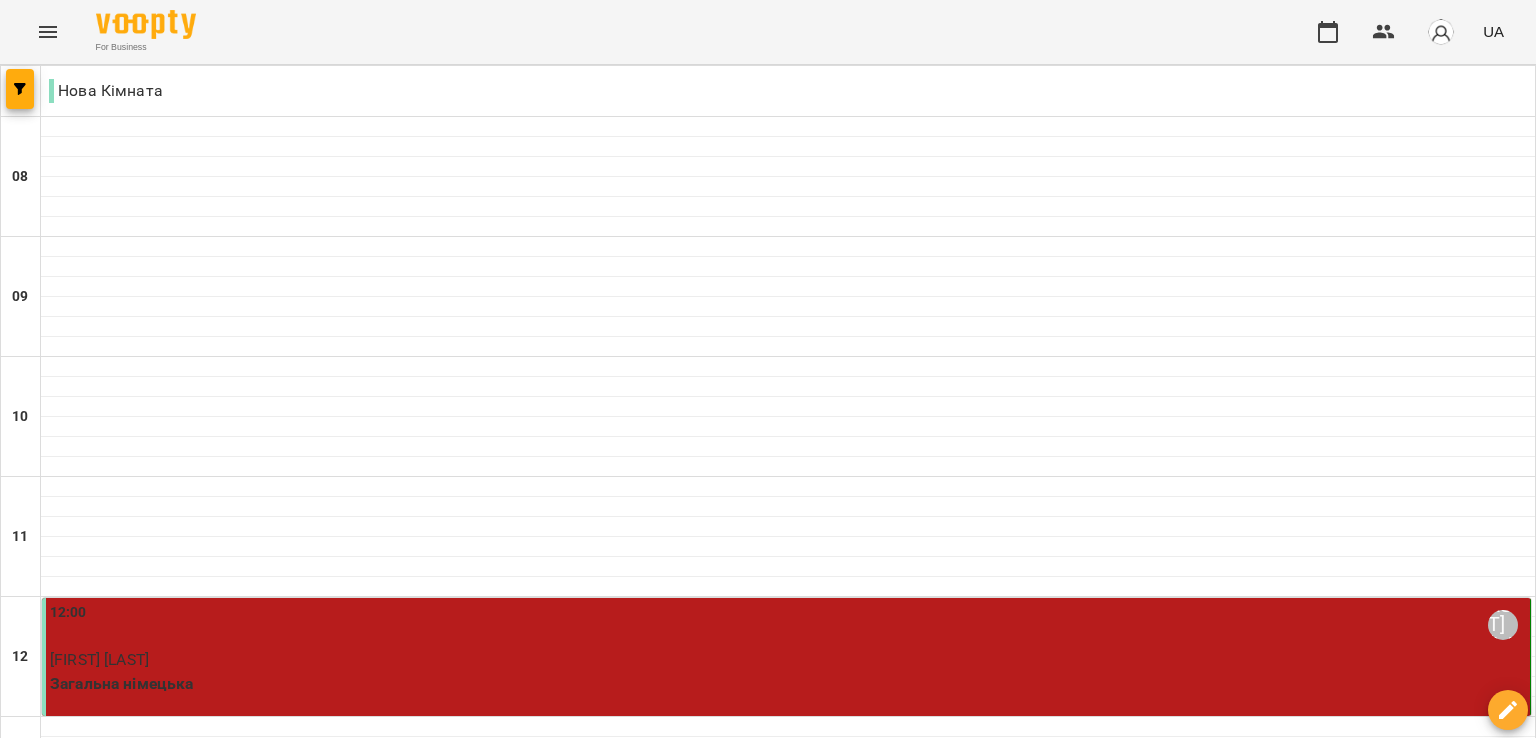 scroll, scrollTop: 796, scrollLeft: 0, axis: vertical 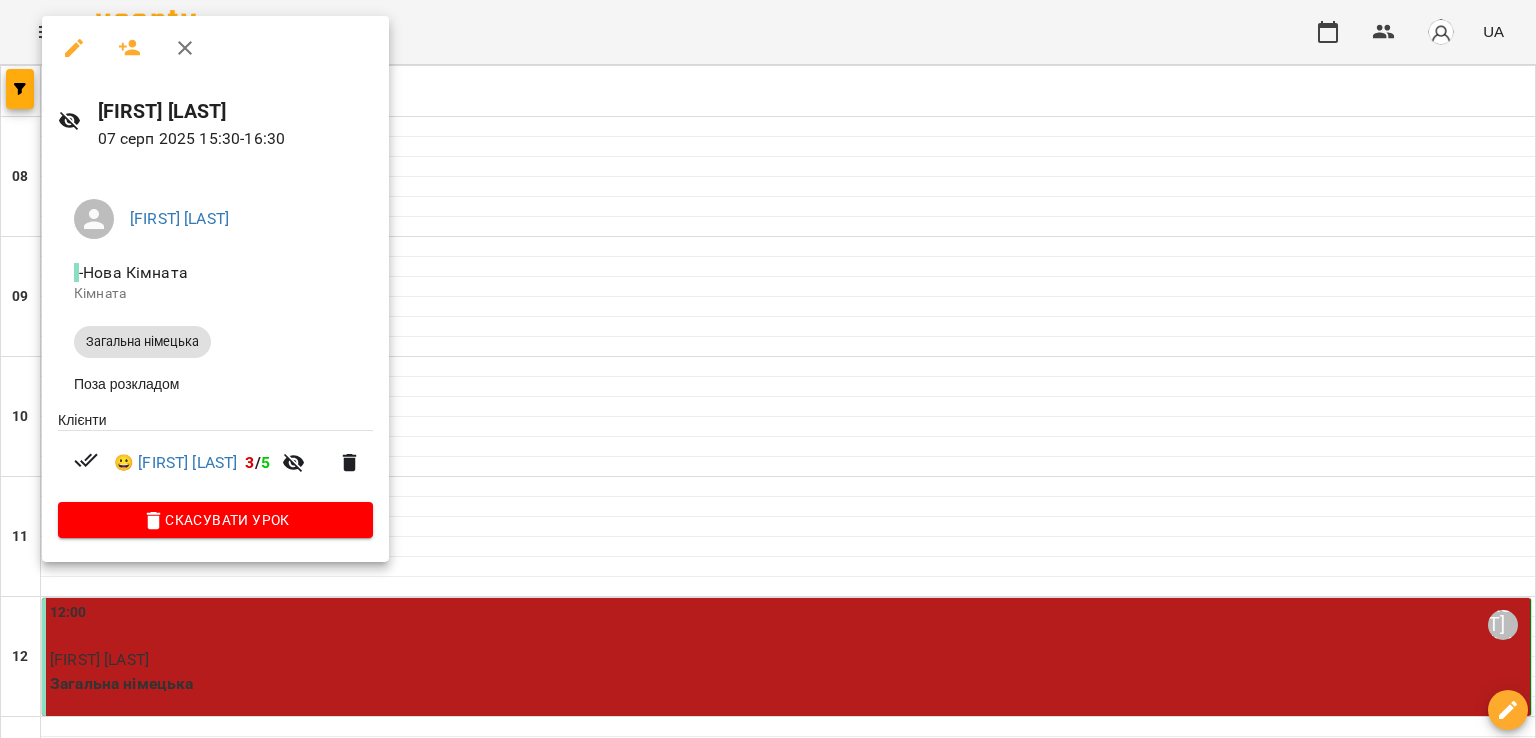 click at bounding box center [768, 369] 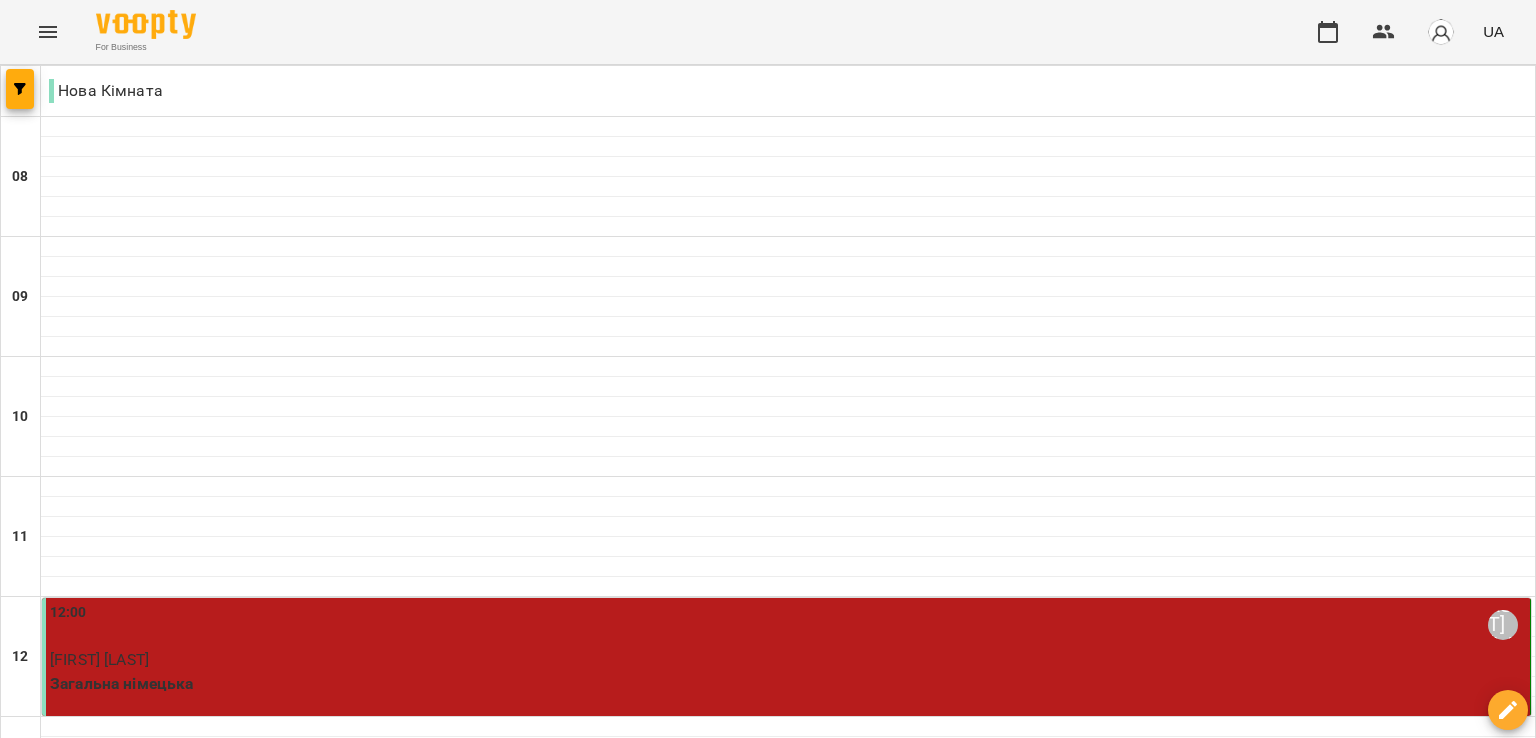 click on "16:30 Поліна Шевченко" at bounding box center [788, 1165] 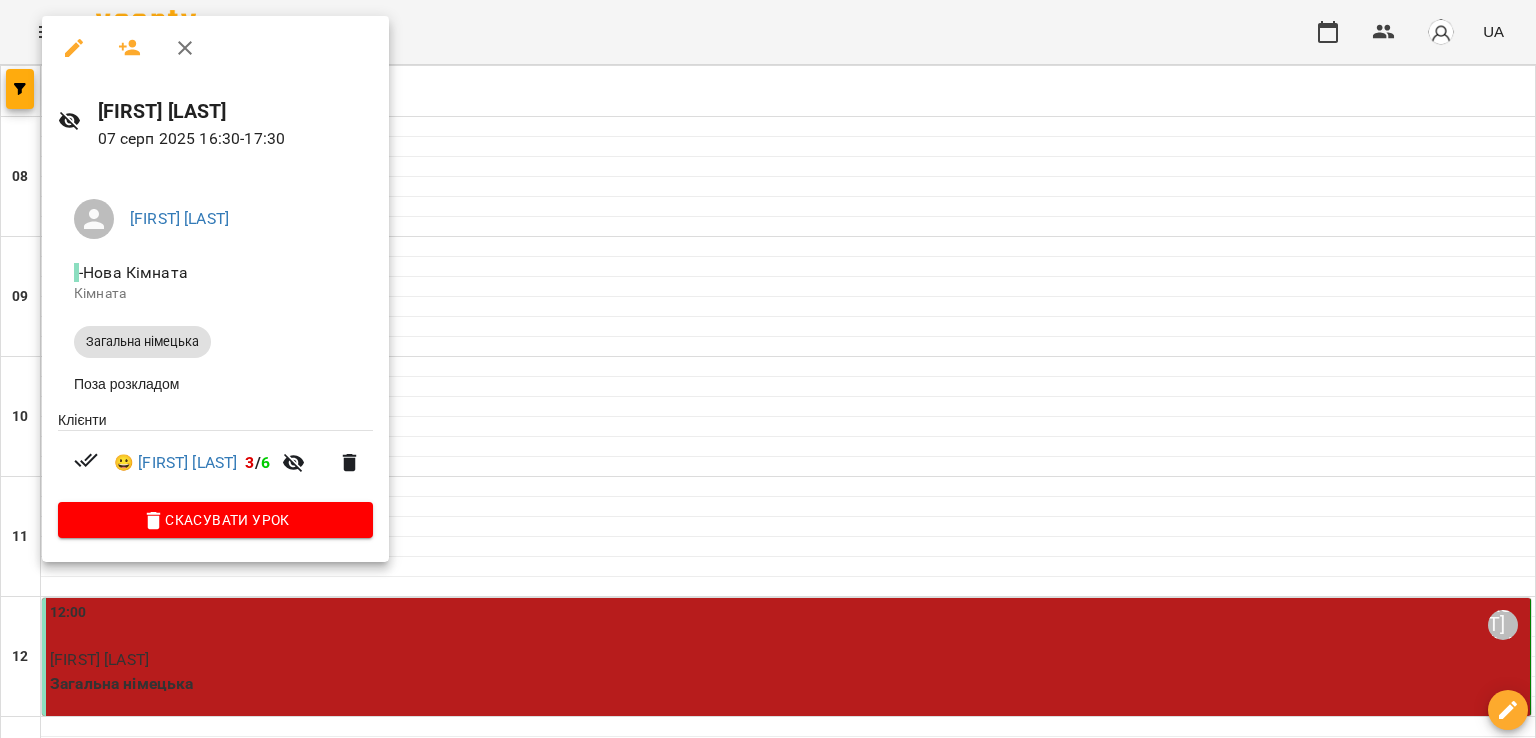 click at bounding box center [768, 369] 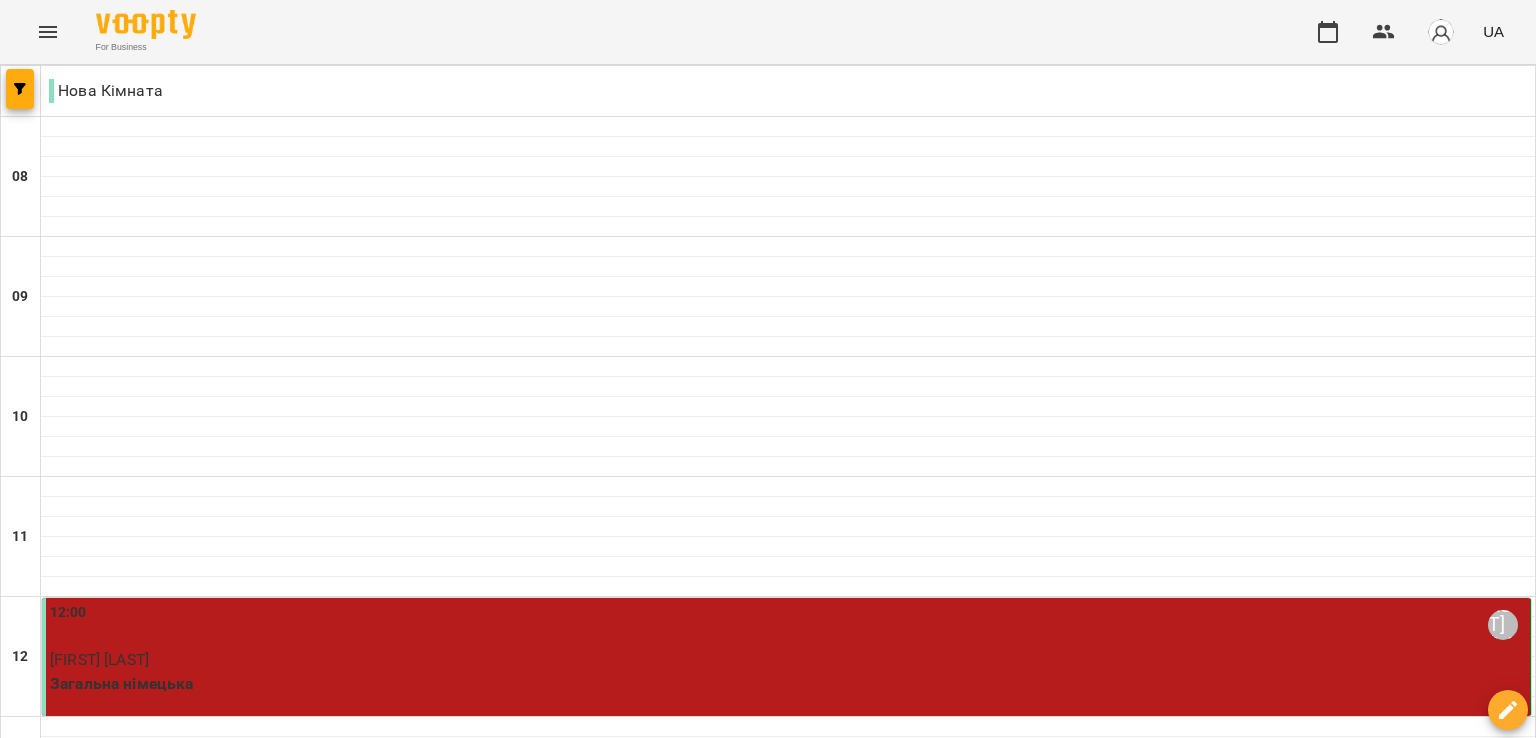 click on "16:30 Поліна Шевченко" at bounding box center [788, 1165] 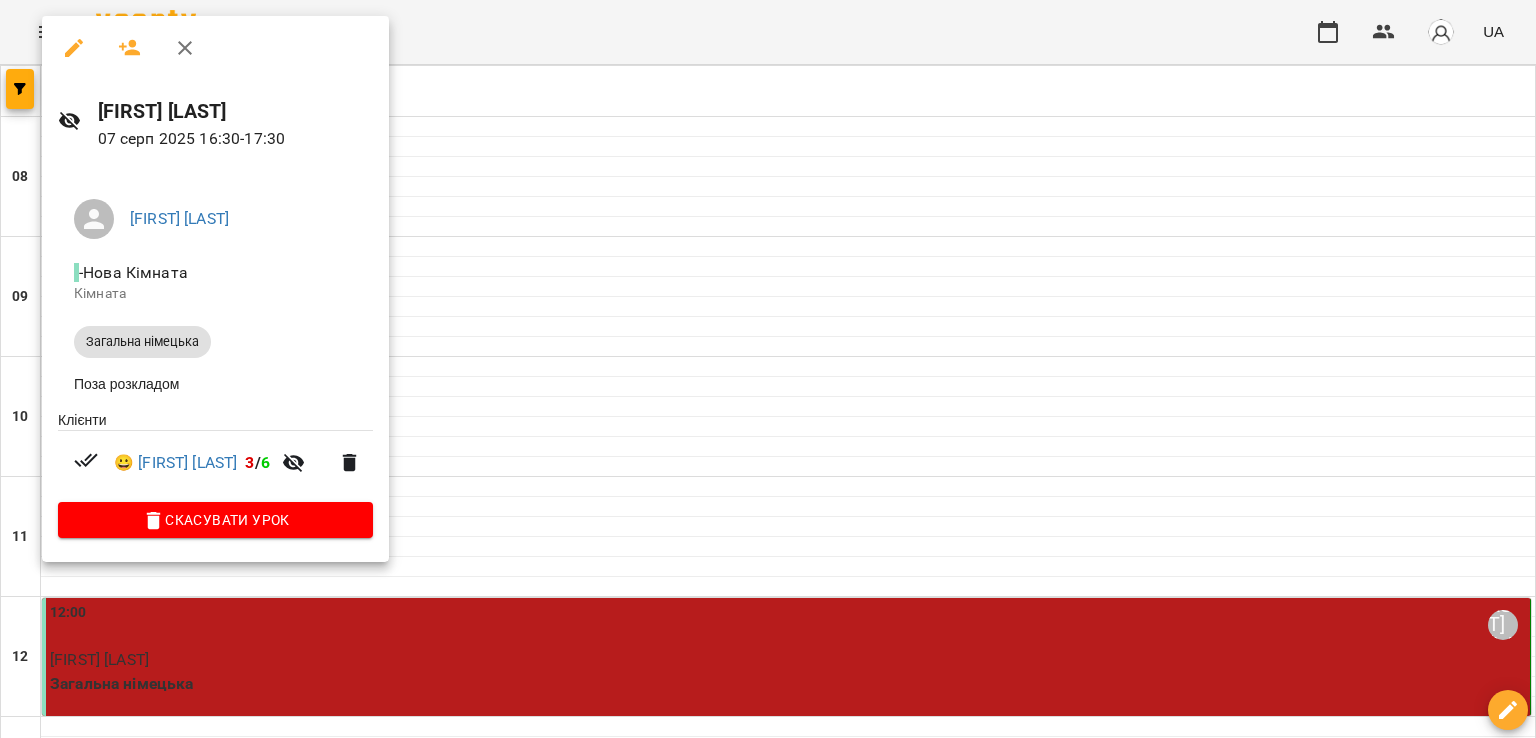 click at bounding box center (768, 369) 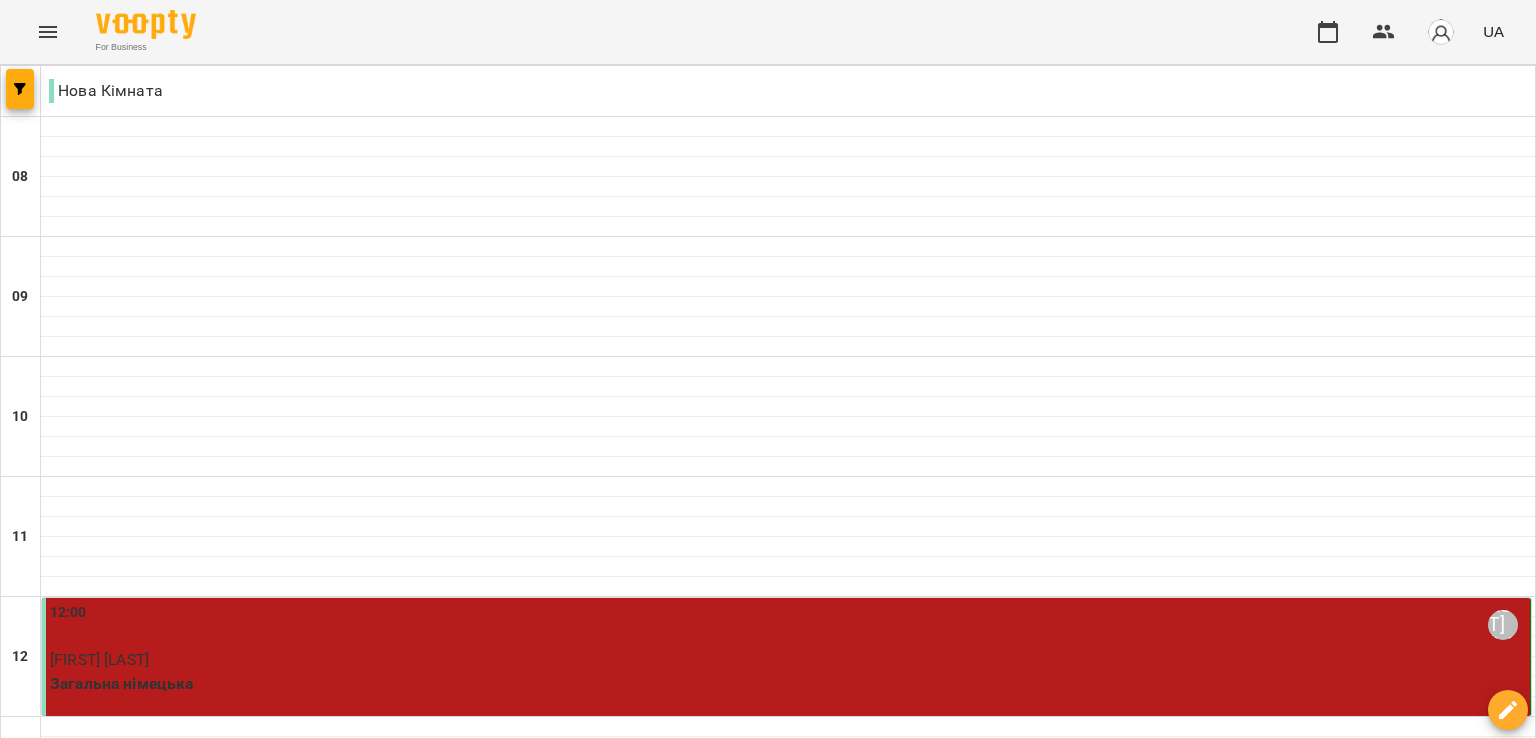 click on "15:30 Поліна Шевченко" at bounding box center [788, 1045] 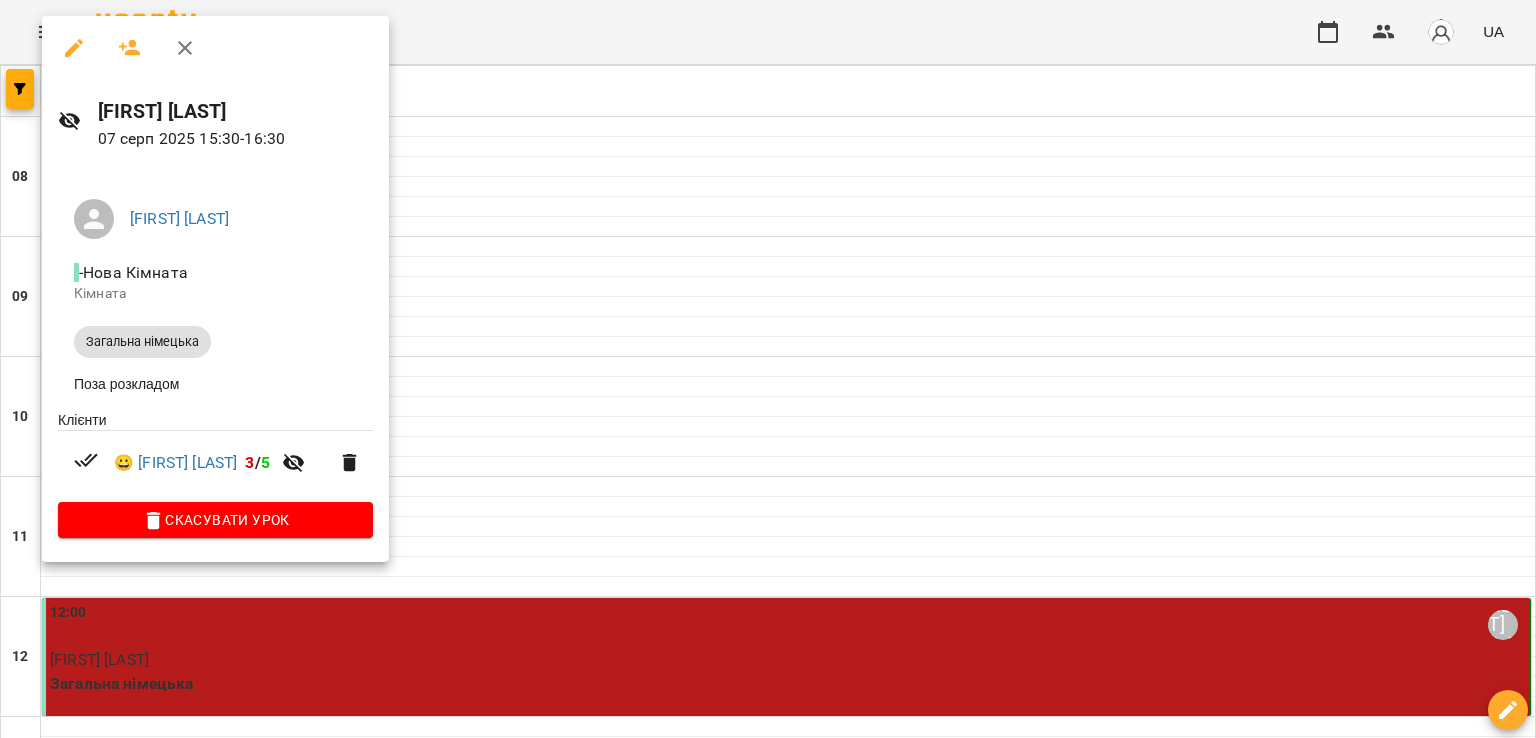 click at bounding box center (768, 369) 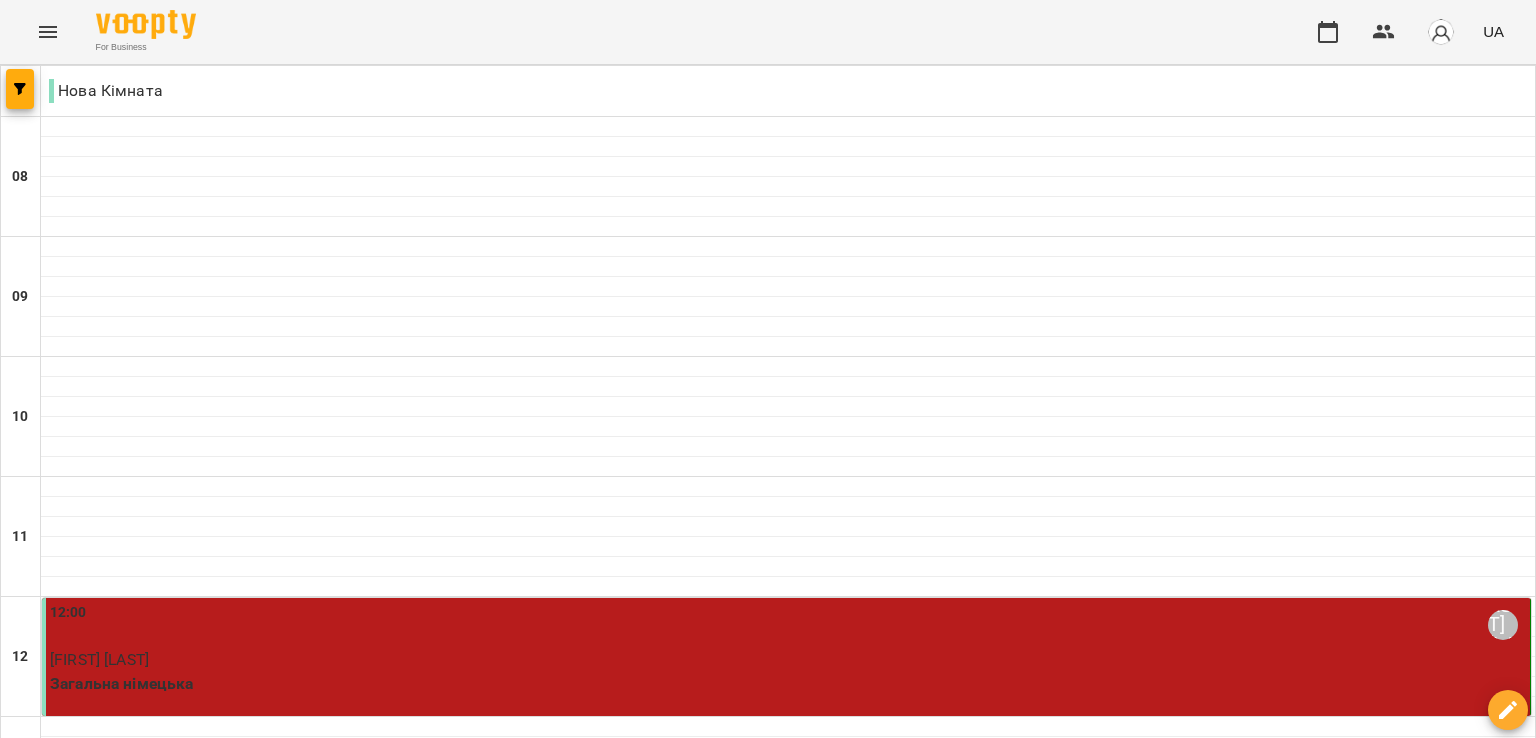 click on "пн 04 серп вт 05 серп ср 06 серп чт 07 серп пт 08 серп сб 09 серп нд 10 серп" at bounding box center [768, 1949] 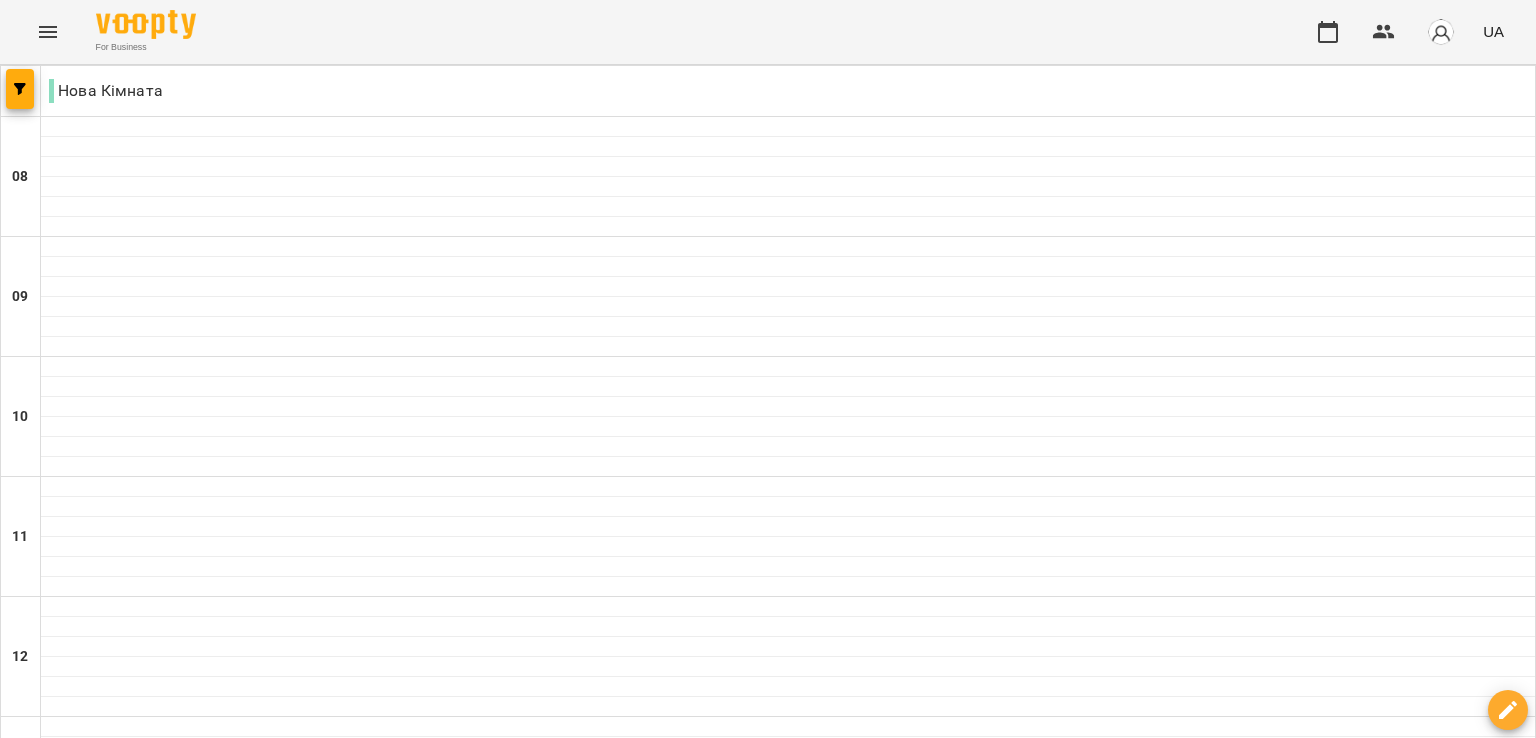 scroll, scrollTop: 500, scrollLeft: 0, axis: vertical 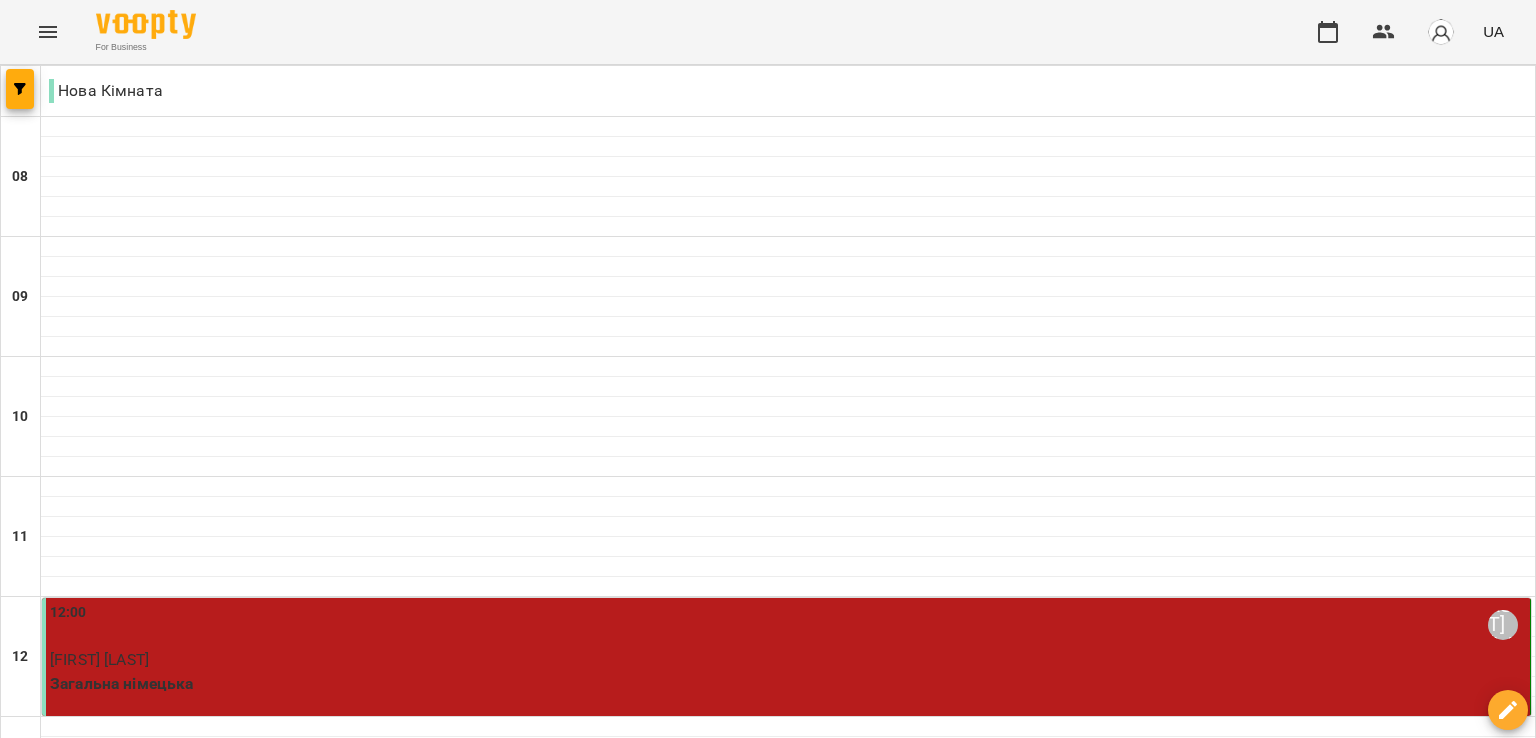 click at bounding box center (648, 2008) 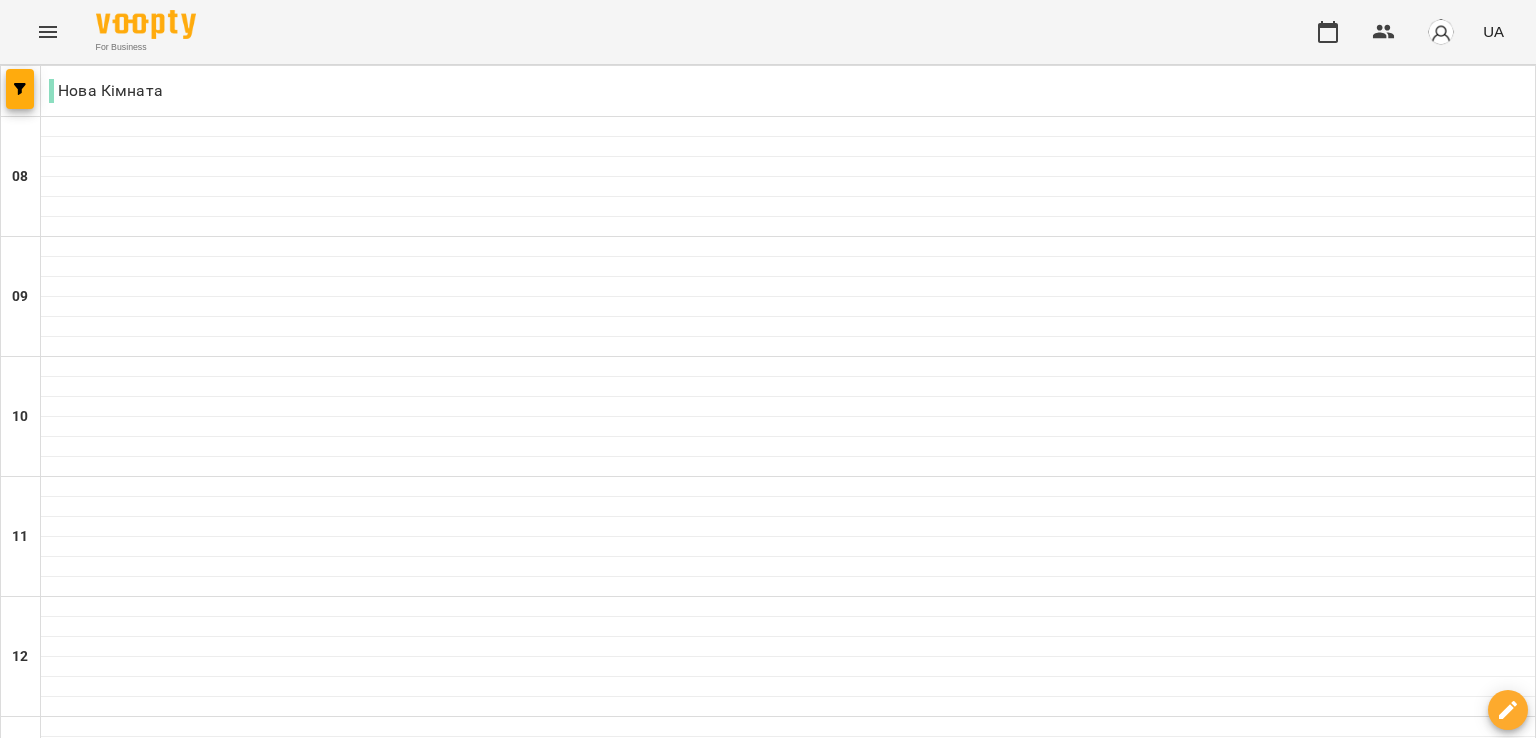 click on "чт 24 лип" at bounding box center [676, 1949] 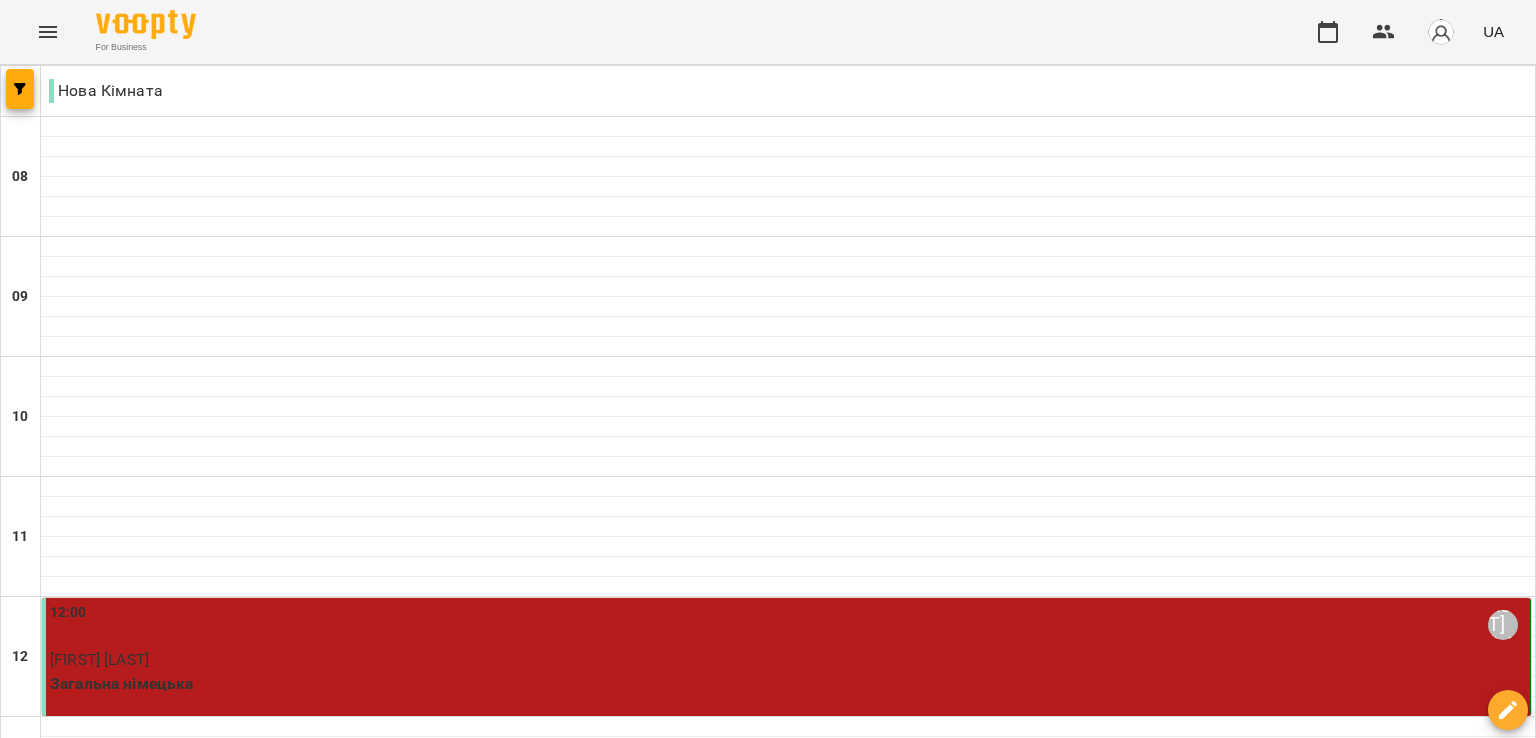 scroll, scrollTop: 1002, scrollLeft: 0, axis: vertical 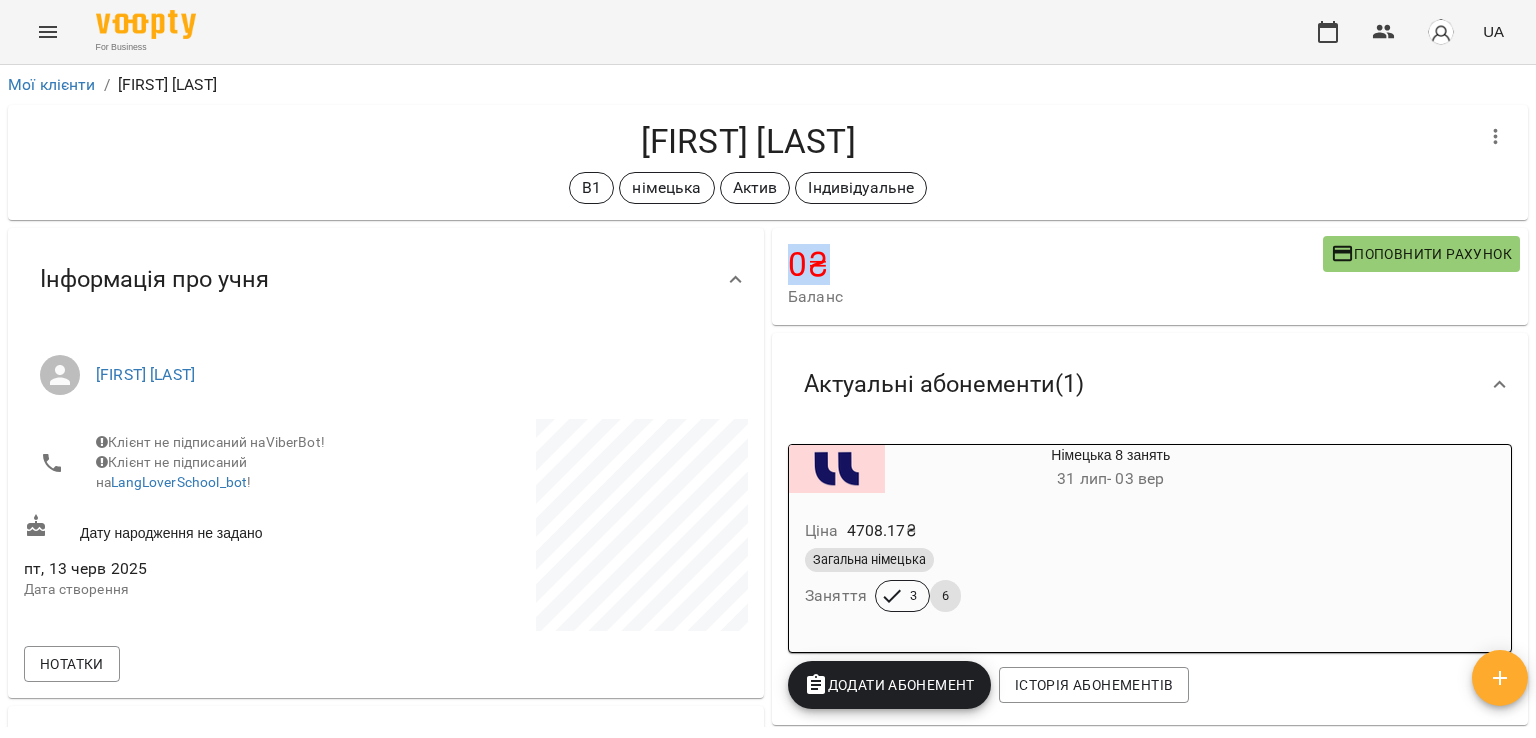 drag, startPoint x: 1535, startPoint y: 194, endPoint x: 1531, endPoint y: 226, distance: 32.24903 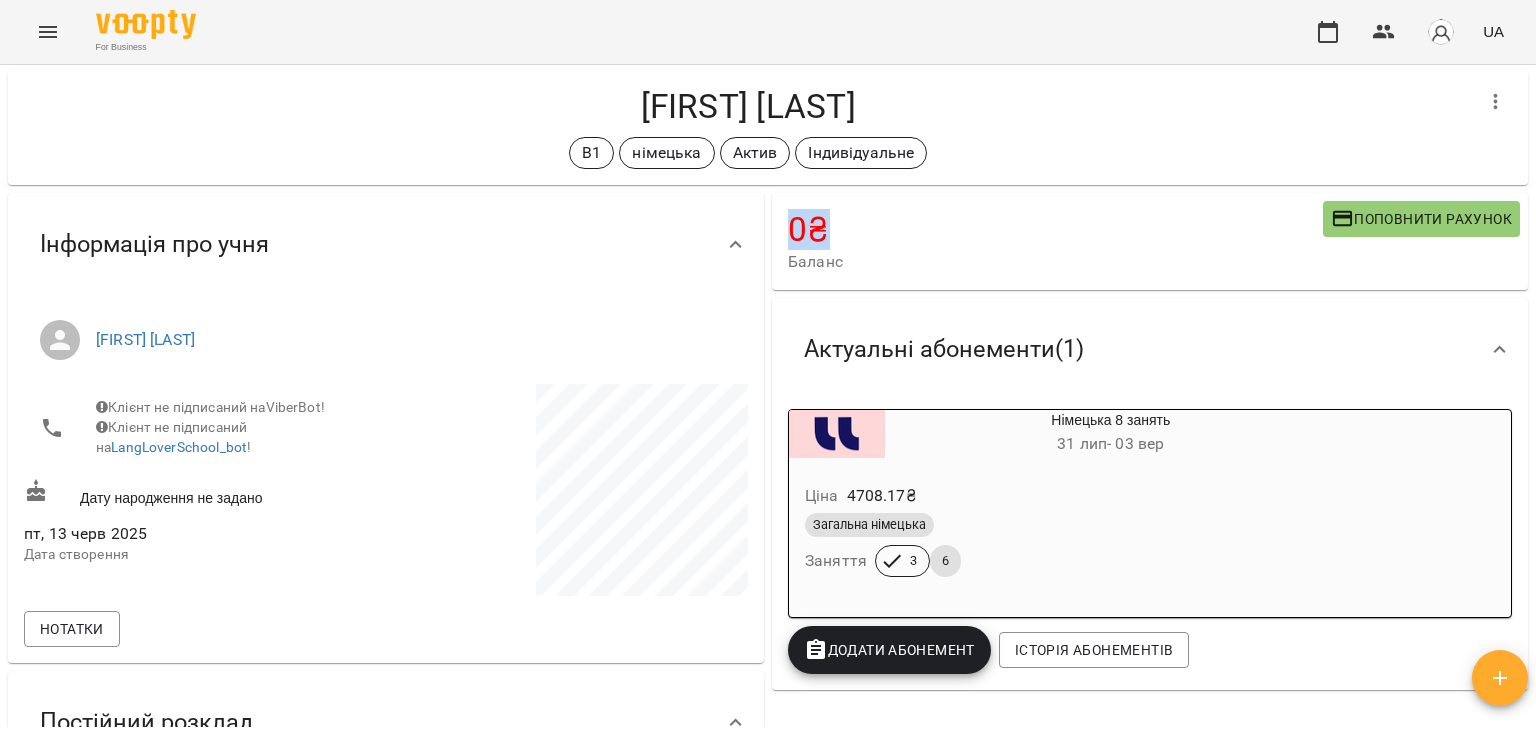 scroll, scrollTop: 91, scrollLeft: 0, axis: vertical 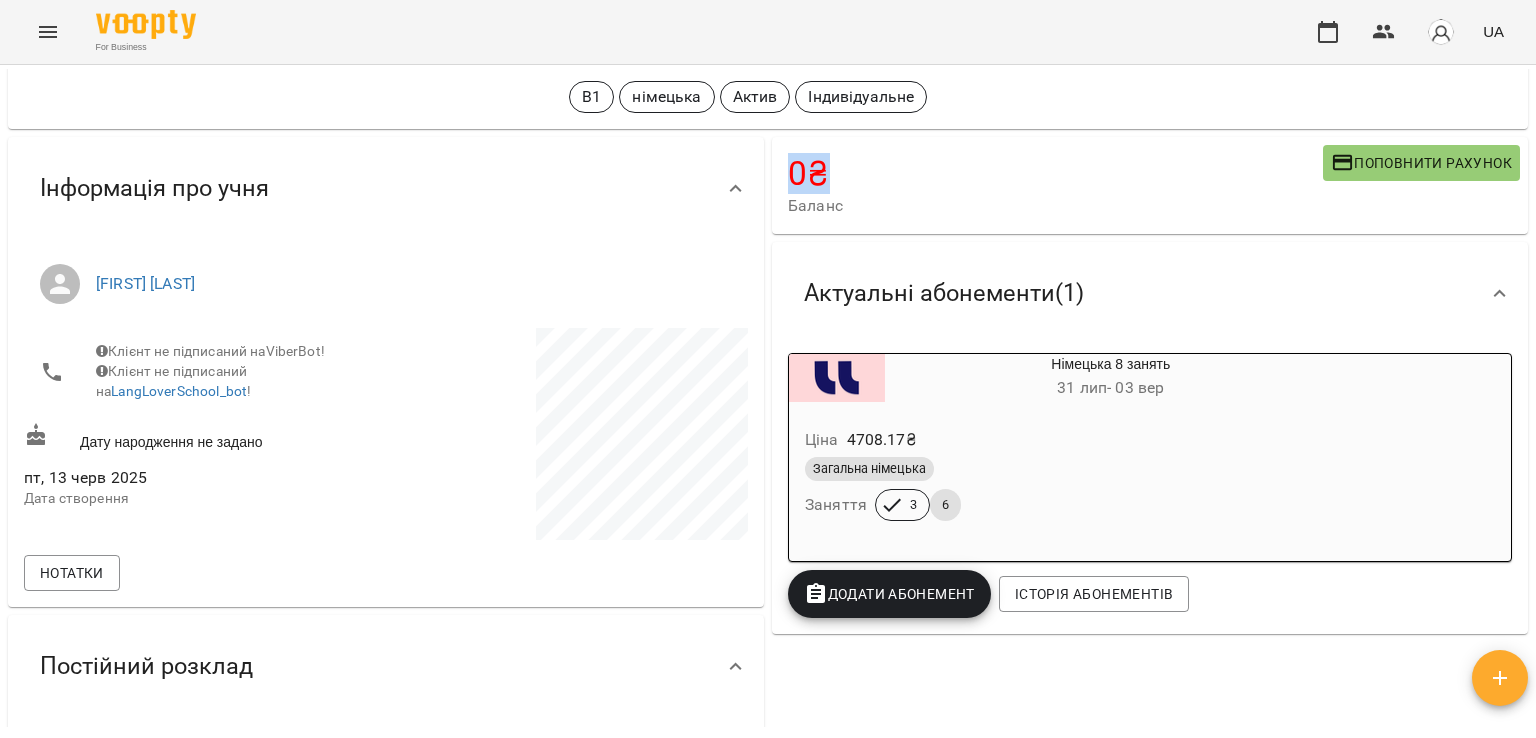 click on "Актуальні абонементи ( 1 )" at bounding box center (1150, 293) 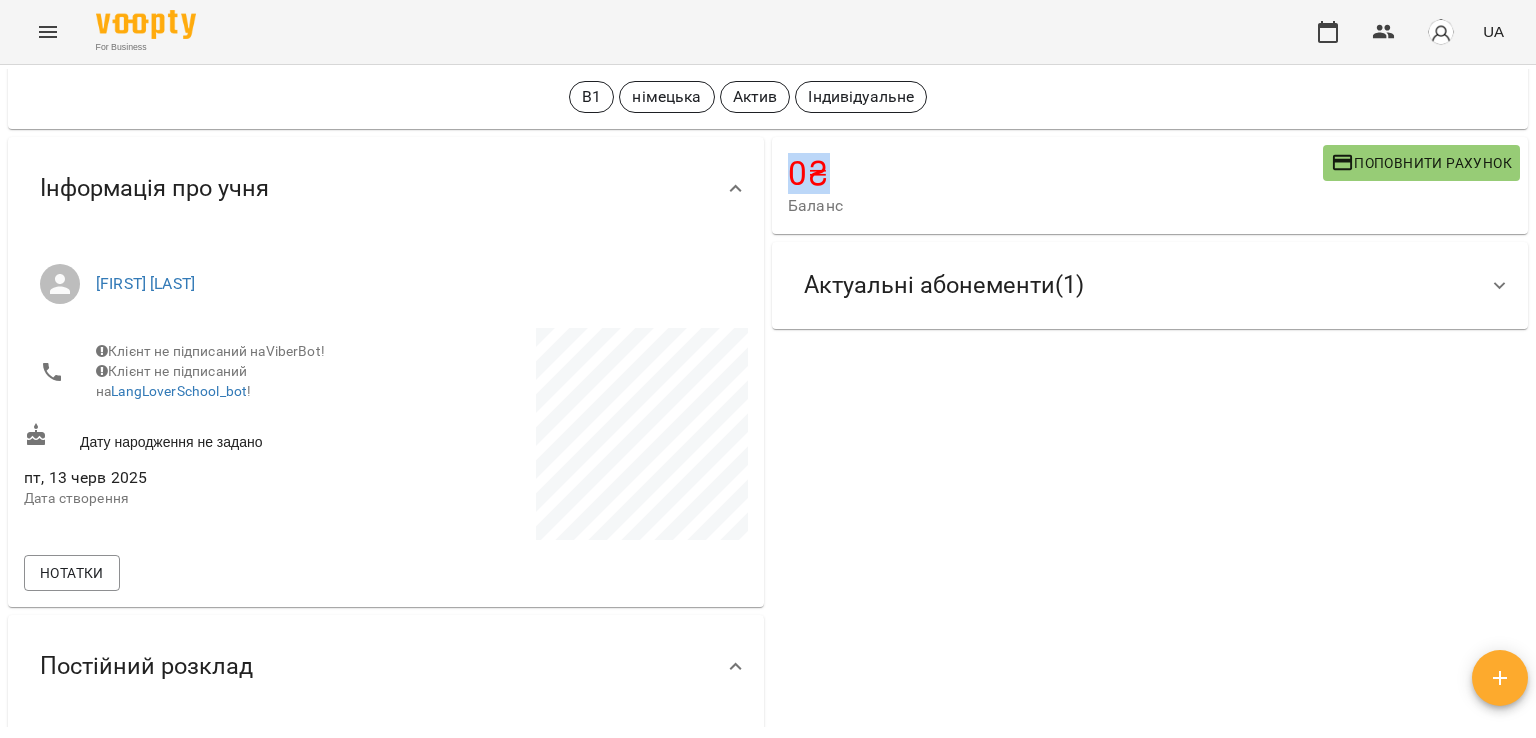 click on "Актуальні абонементи ( 1 )" at bounding box center (944, 285) 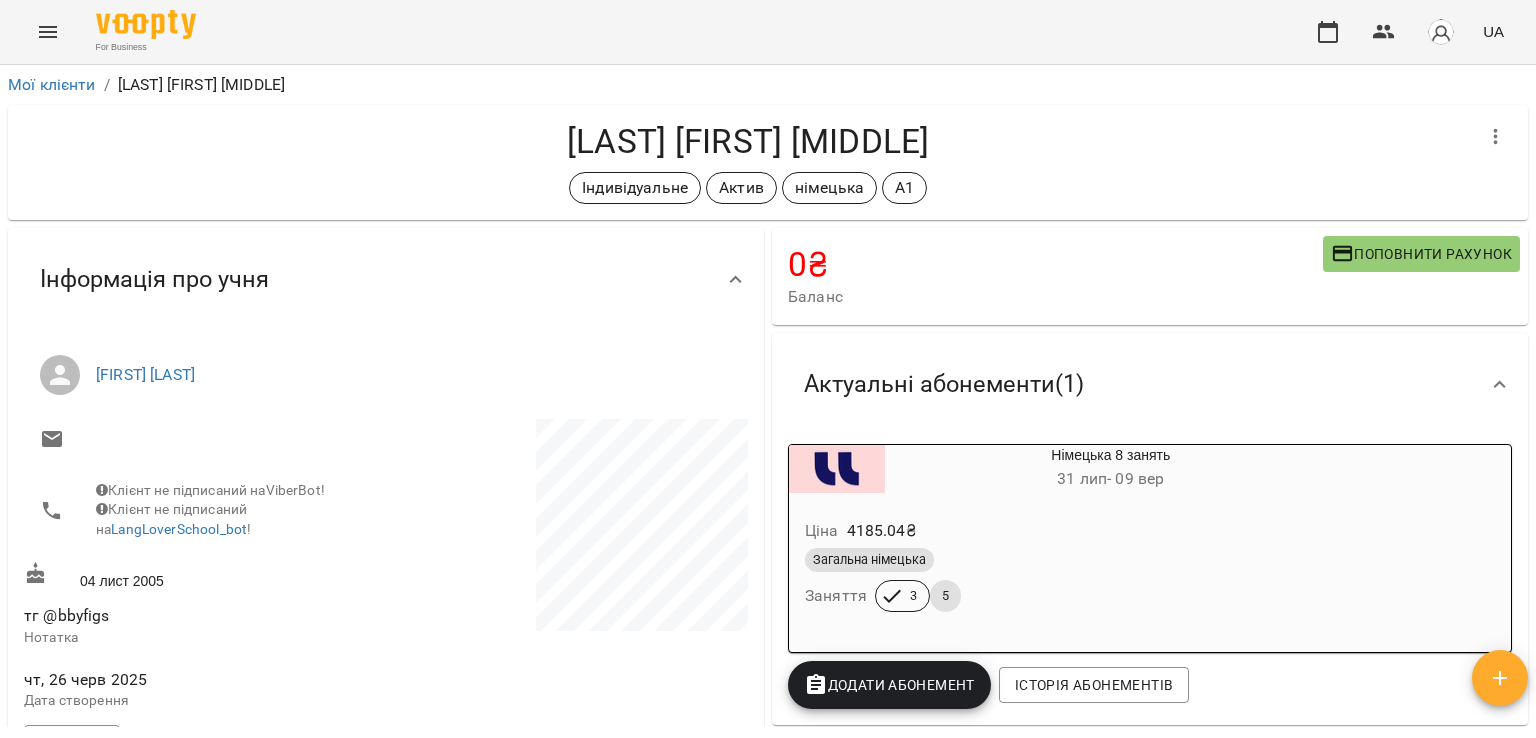 scroll, scrollTop: 0, scrollLeft: 0, axis: both 